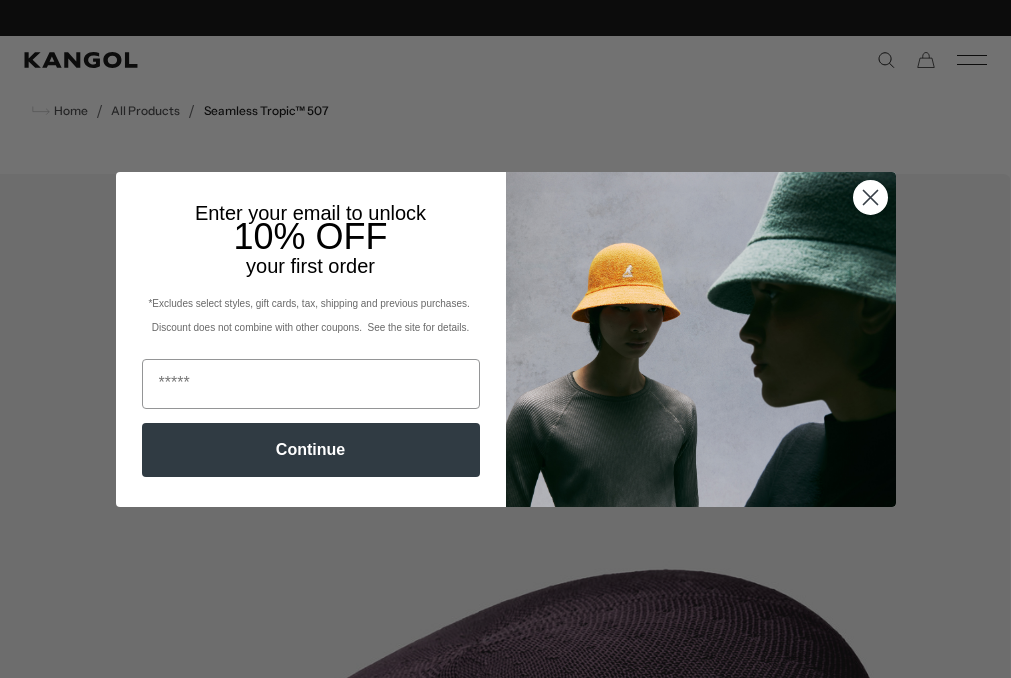 scroll, scrollTop: 0, scrollLeft: 0, axis: both 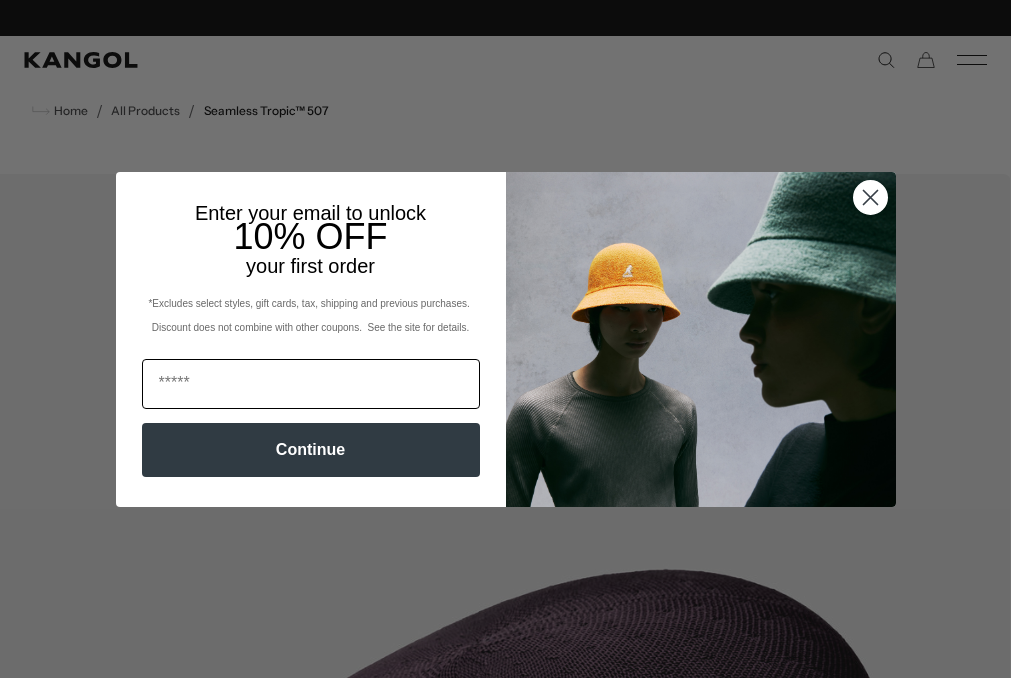 click at bounding box center [311, 384] 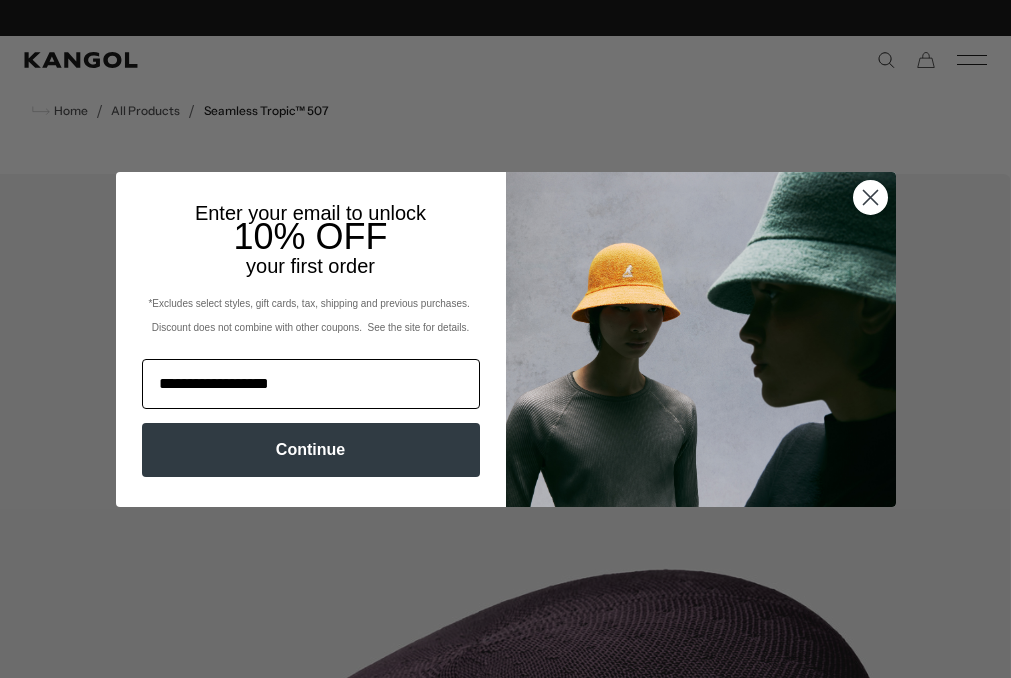 scroll, scrollTop: 0, scrollLeft: 412, axis: horizontal 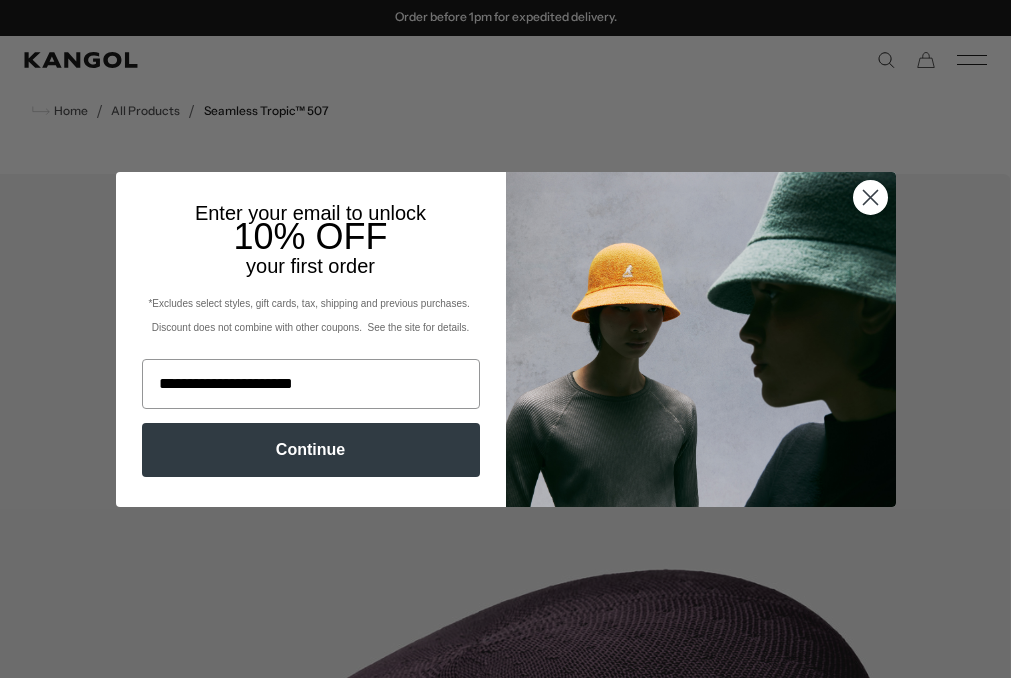 type on "**********" 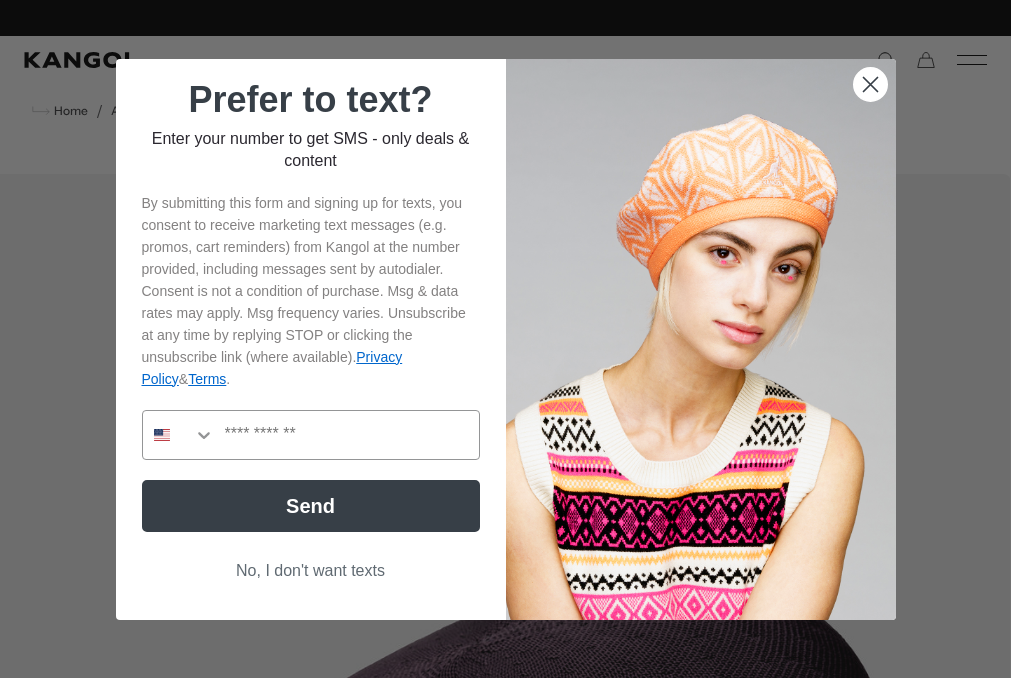 scroll, scrollTop: 0, scrollLeft: 412, axis: horizontal 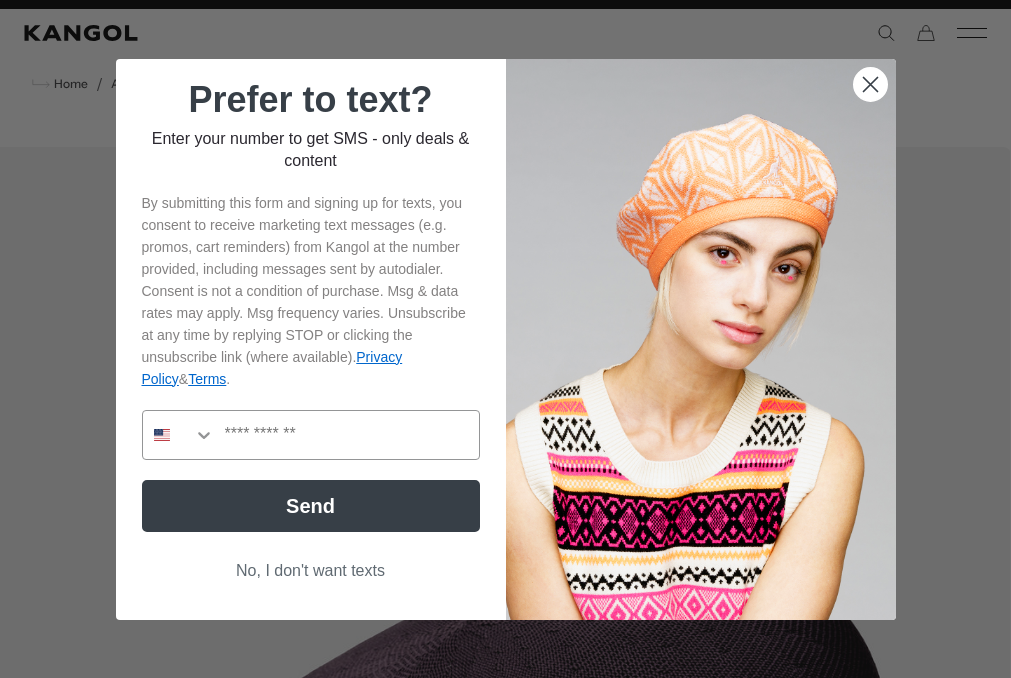 click on "No, I don't want texts" at bounding box center (311, 571) 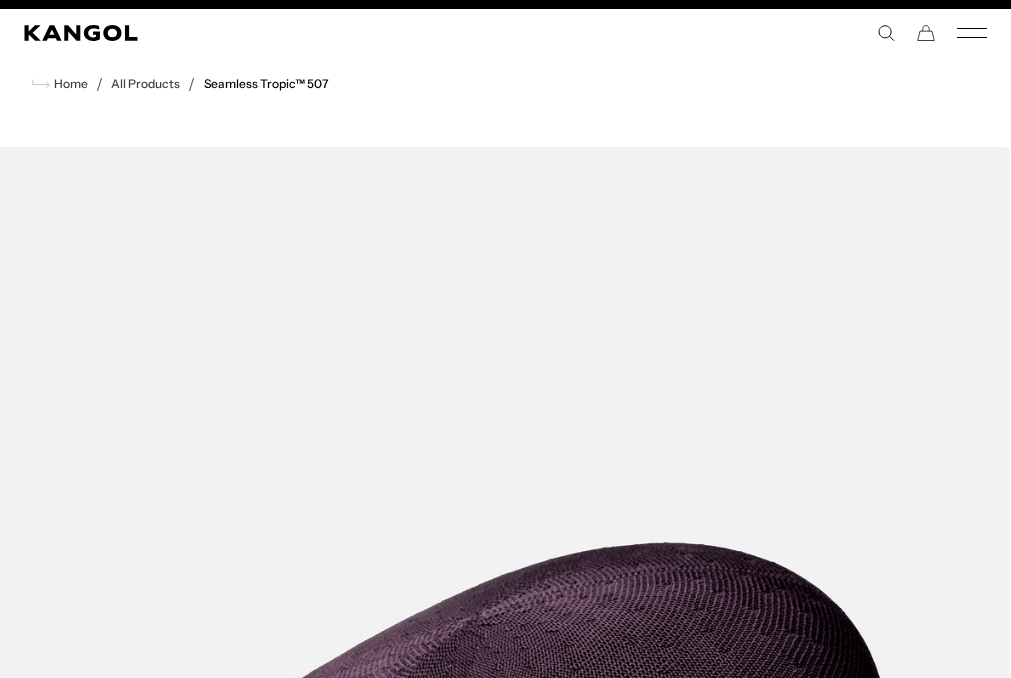 scroll, scrollTop: 0, scrollLeft: 0, axis: both 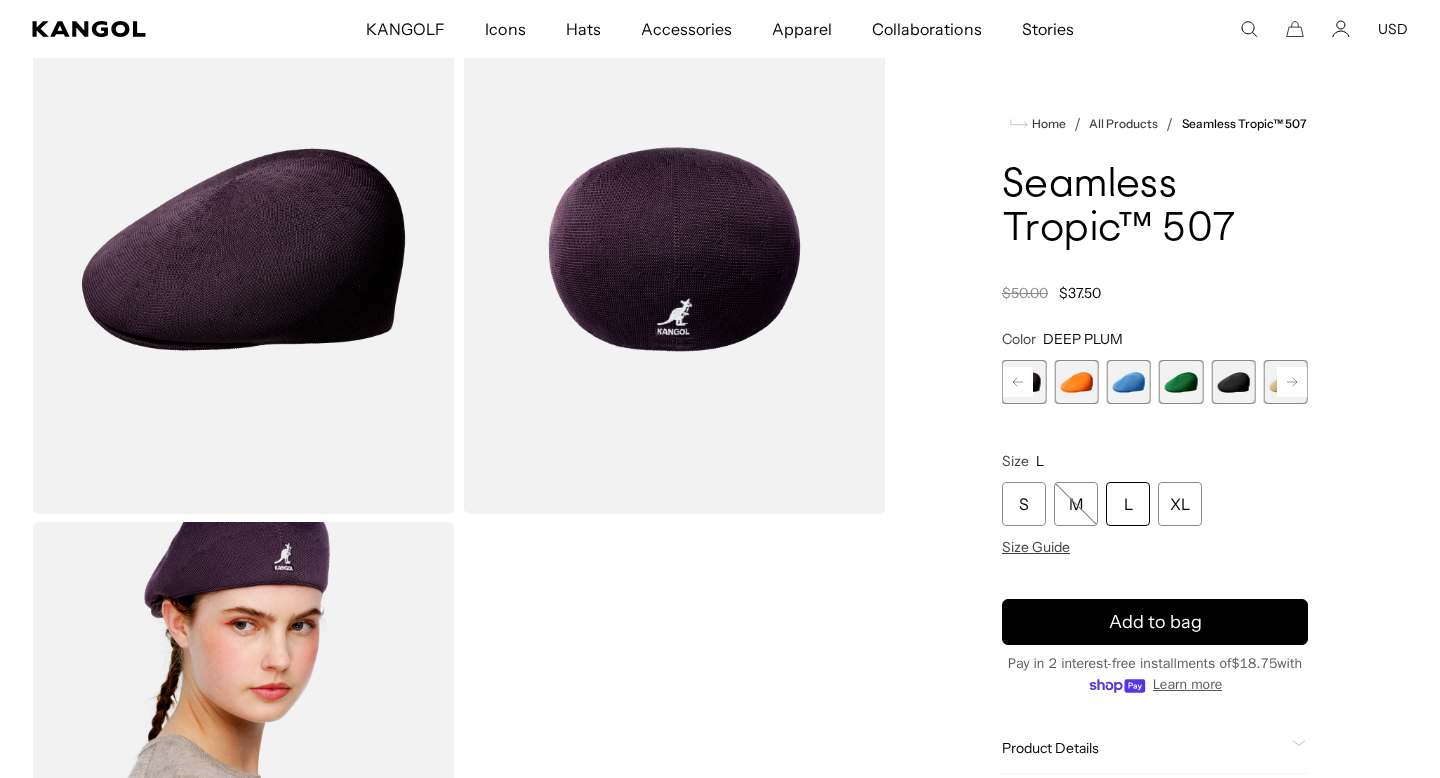 click 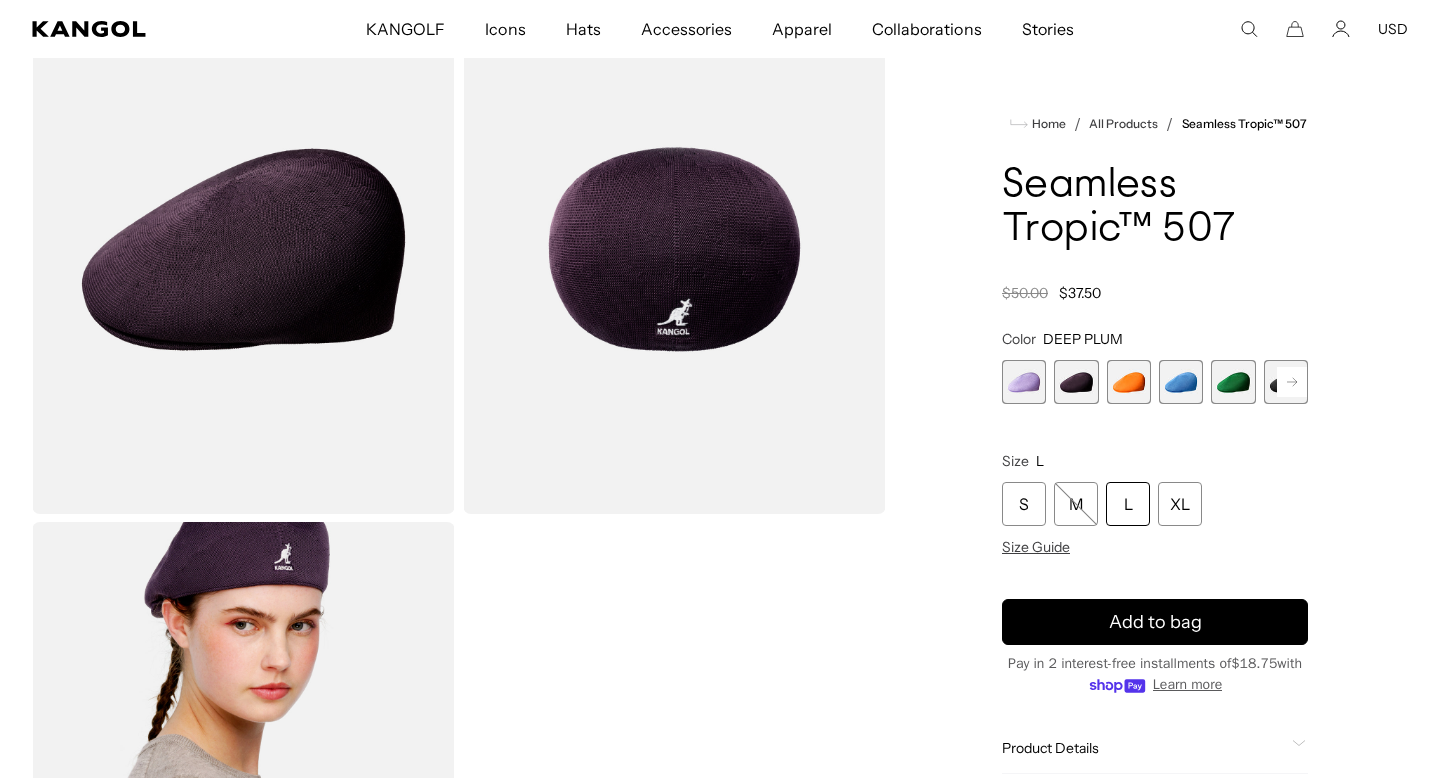click at bounding box center (1024, 382) 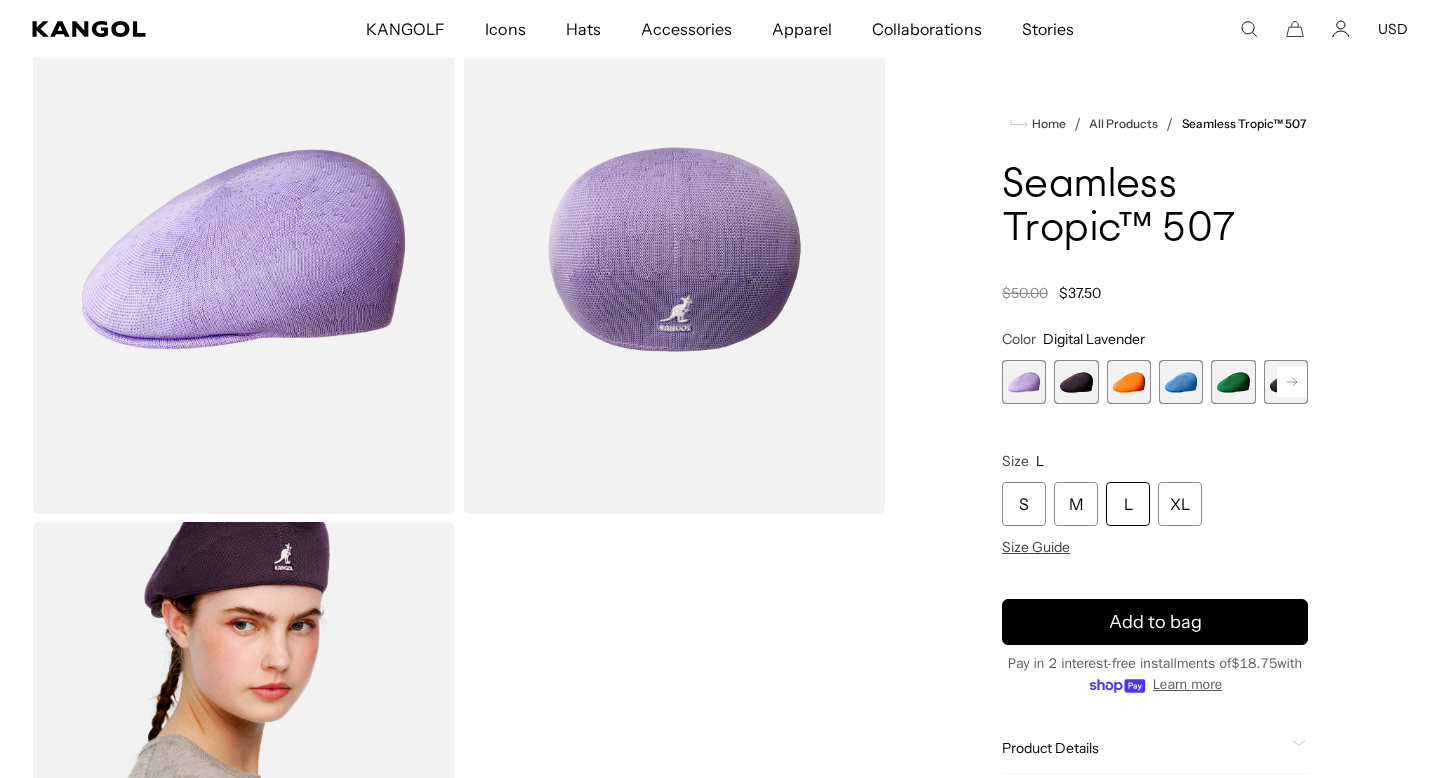 scroll, scrollTop: 0, scrollLeft: 412, axis: horizontal 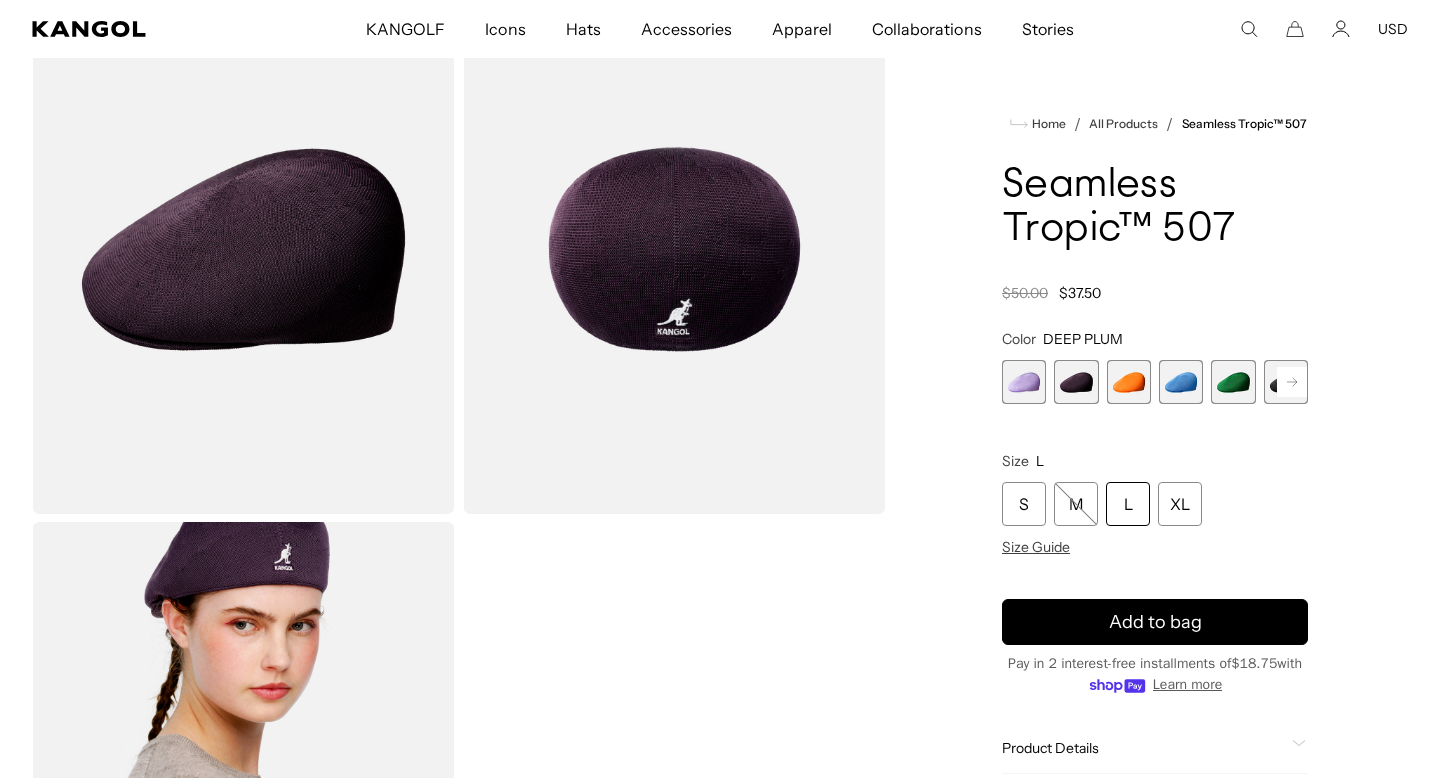 click 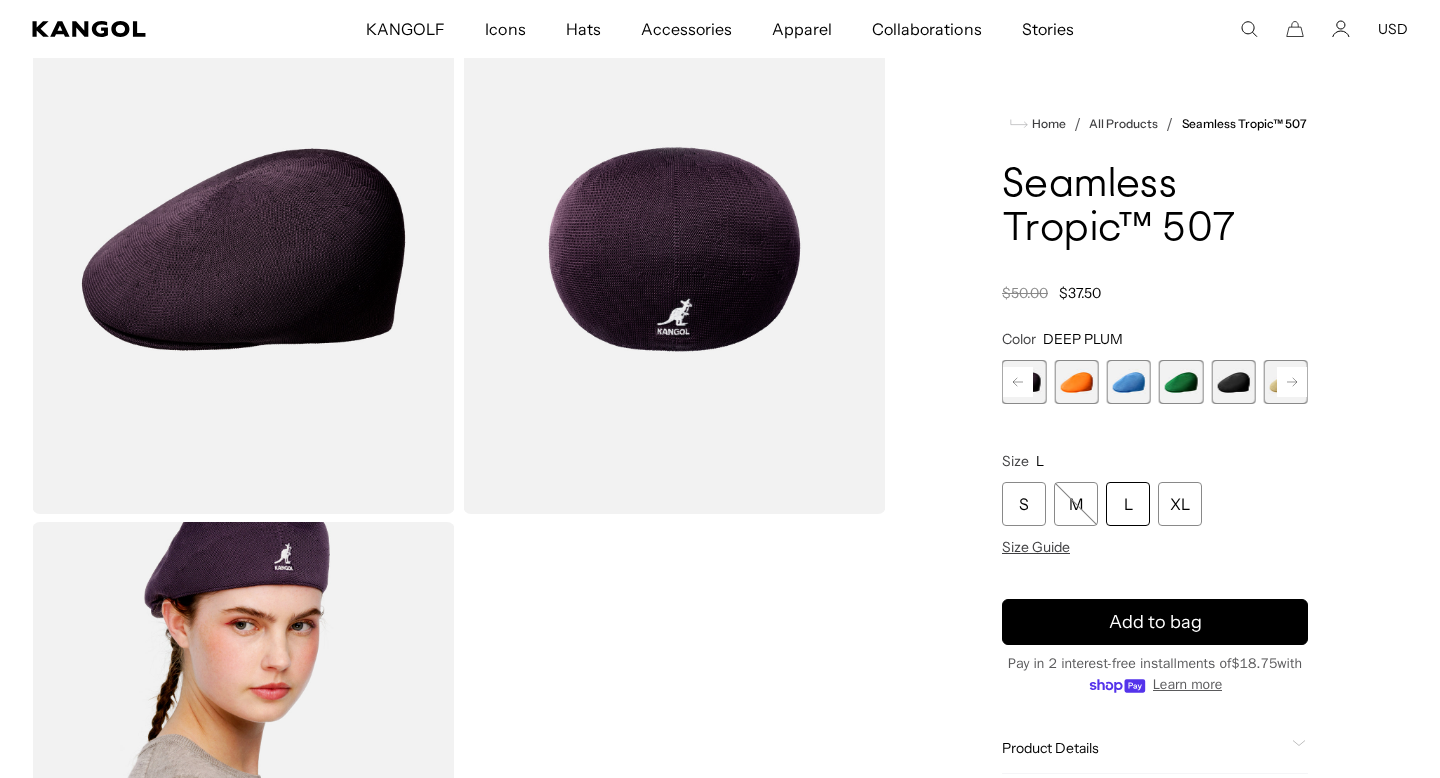 click 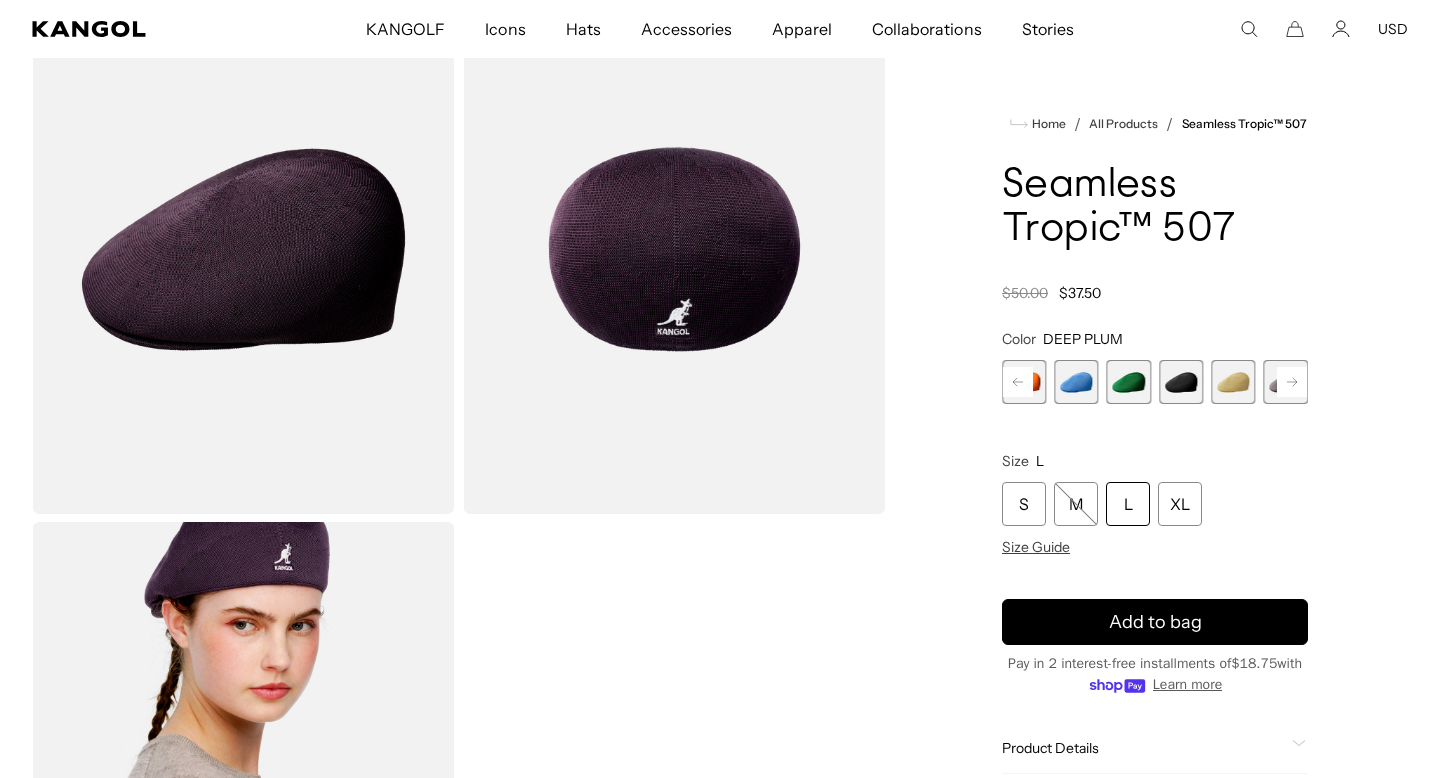 click 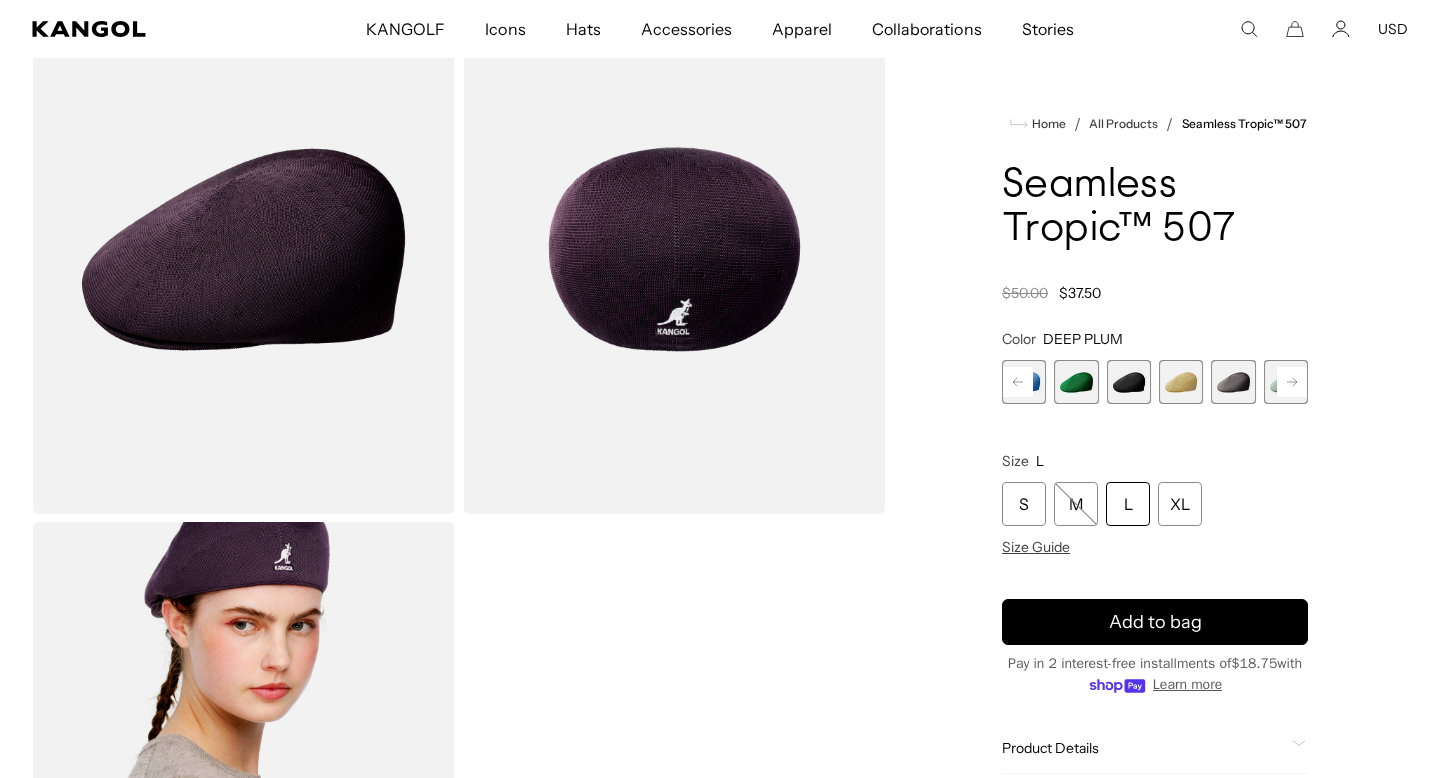 click 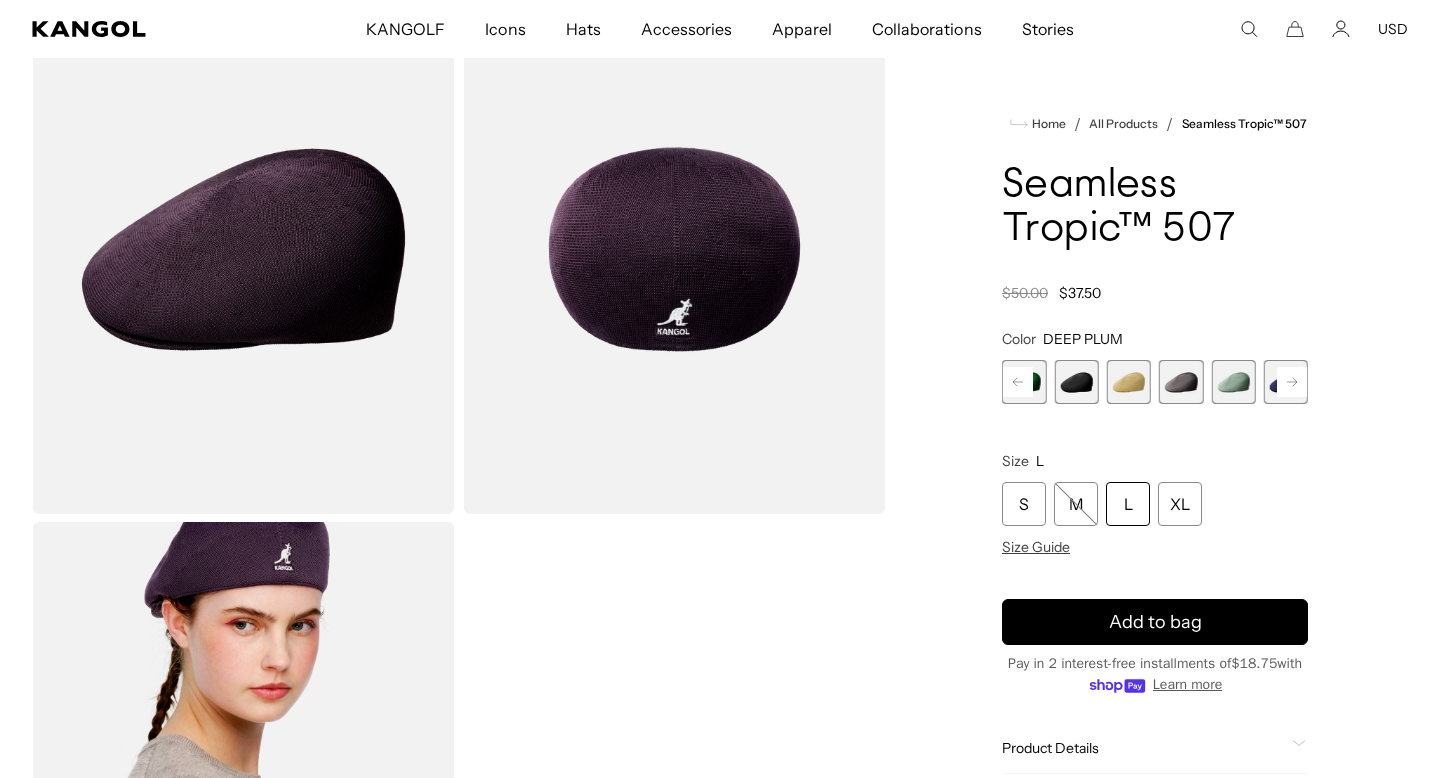 scroll, scrollTop: 0, scrollLeft: 0, axis: both 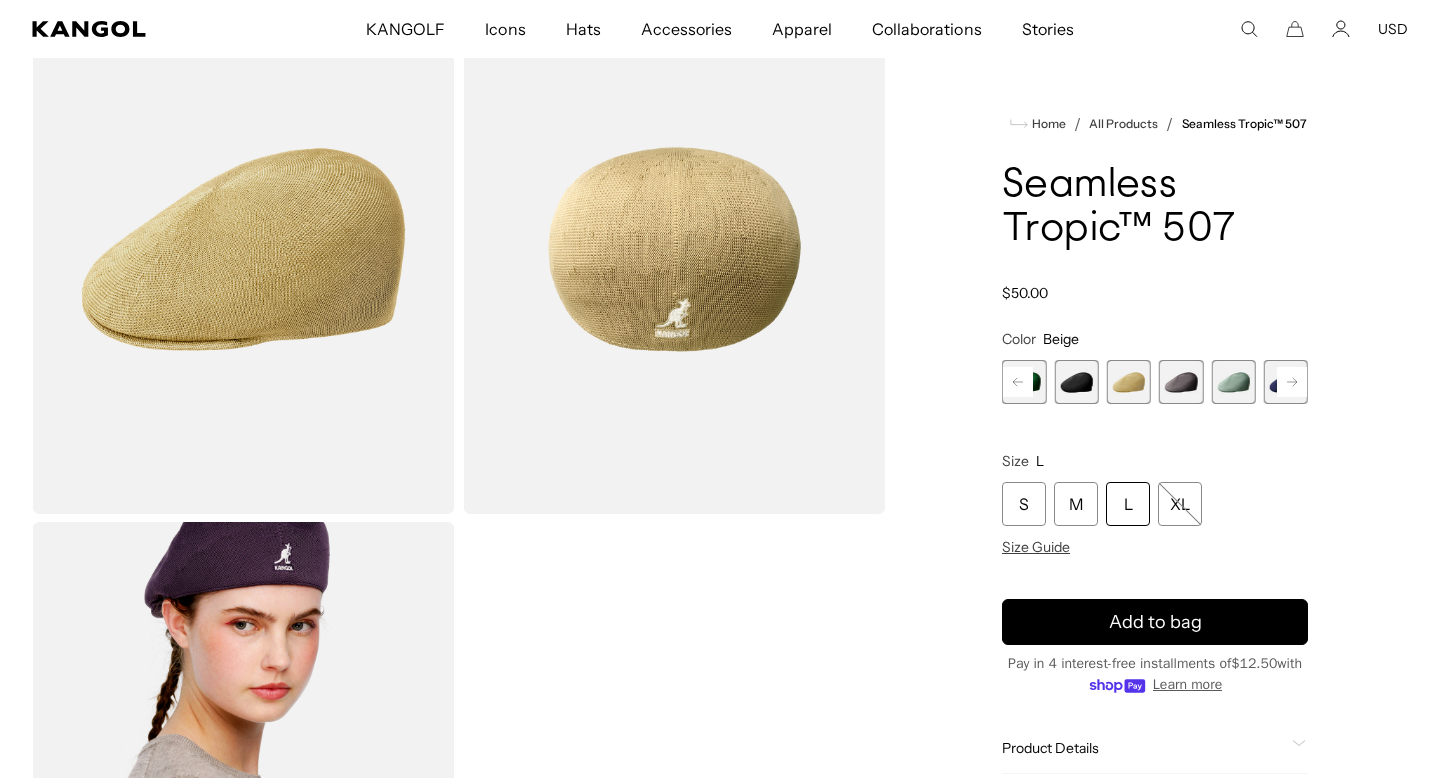 click at bounding box center (1181, 382) 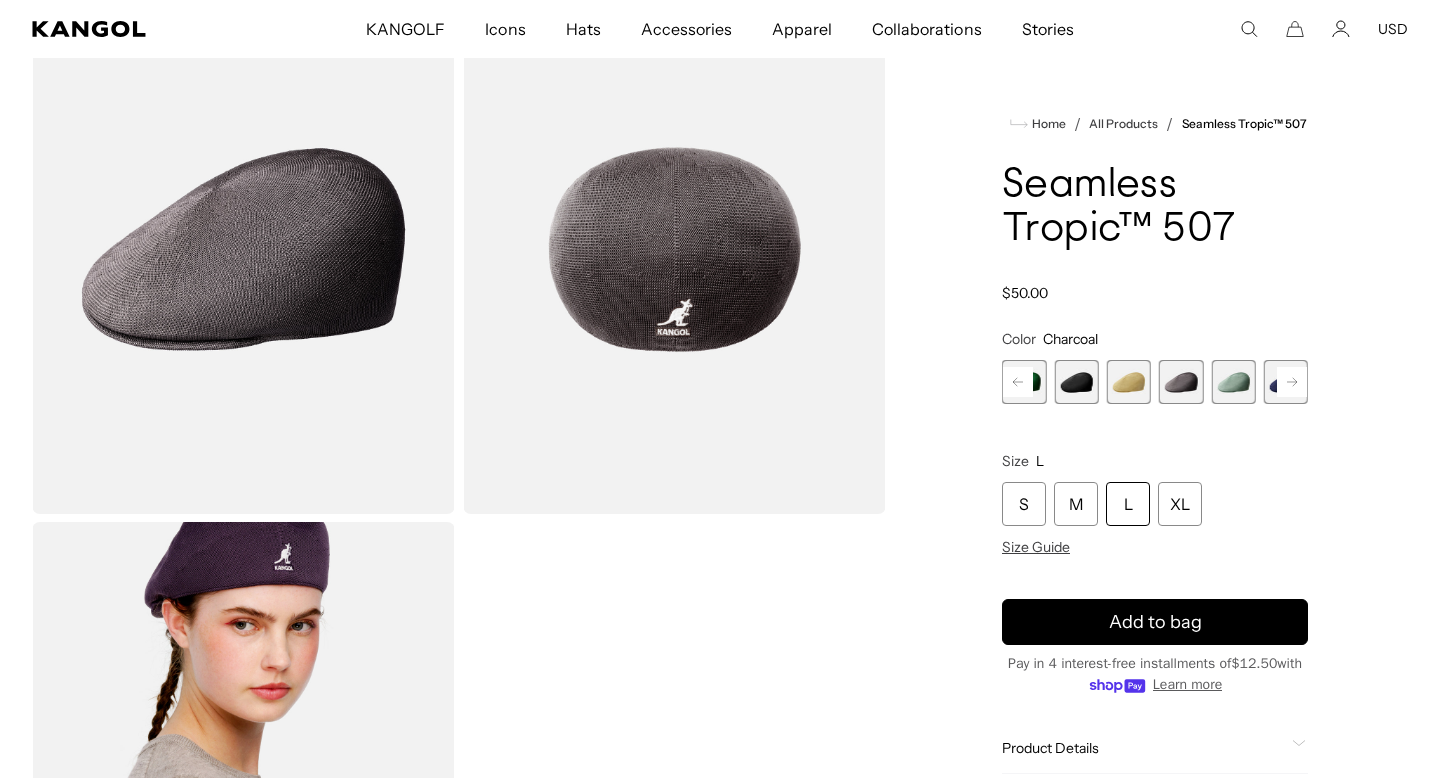 scroll, scrollTop: 0, scrollLeft: 412, axis: horizontal 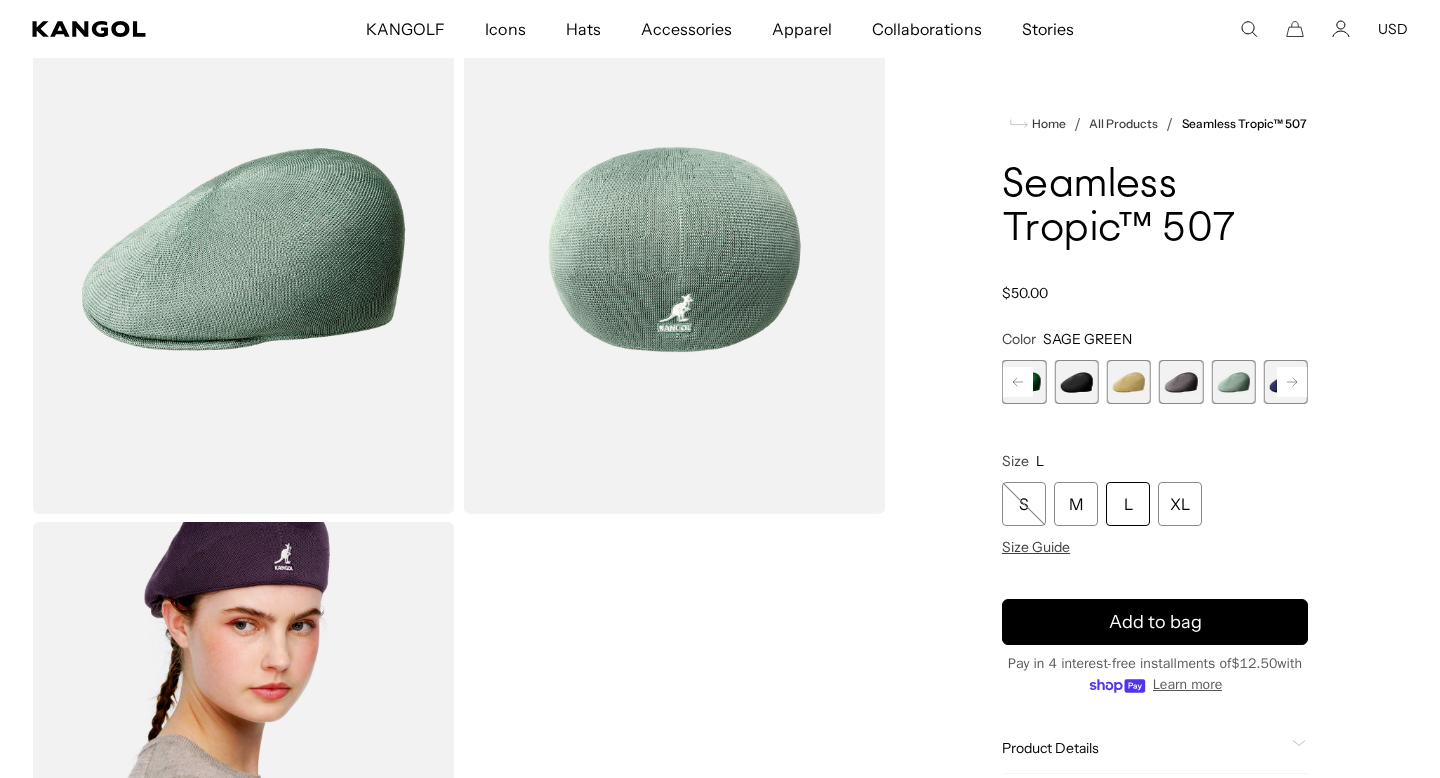 click 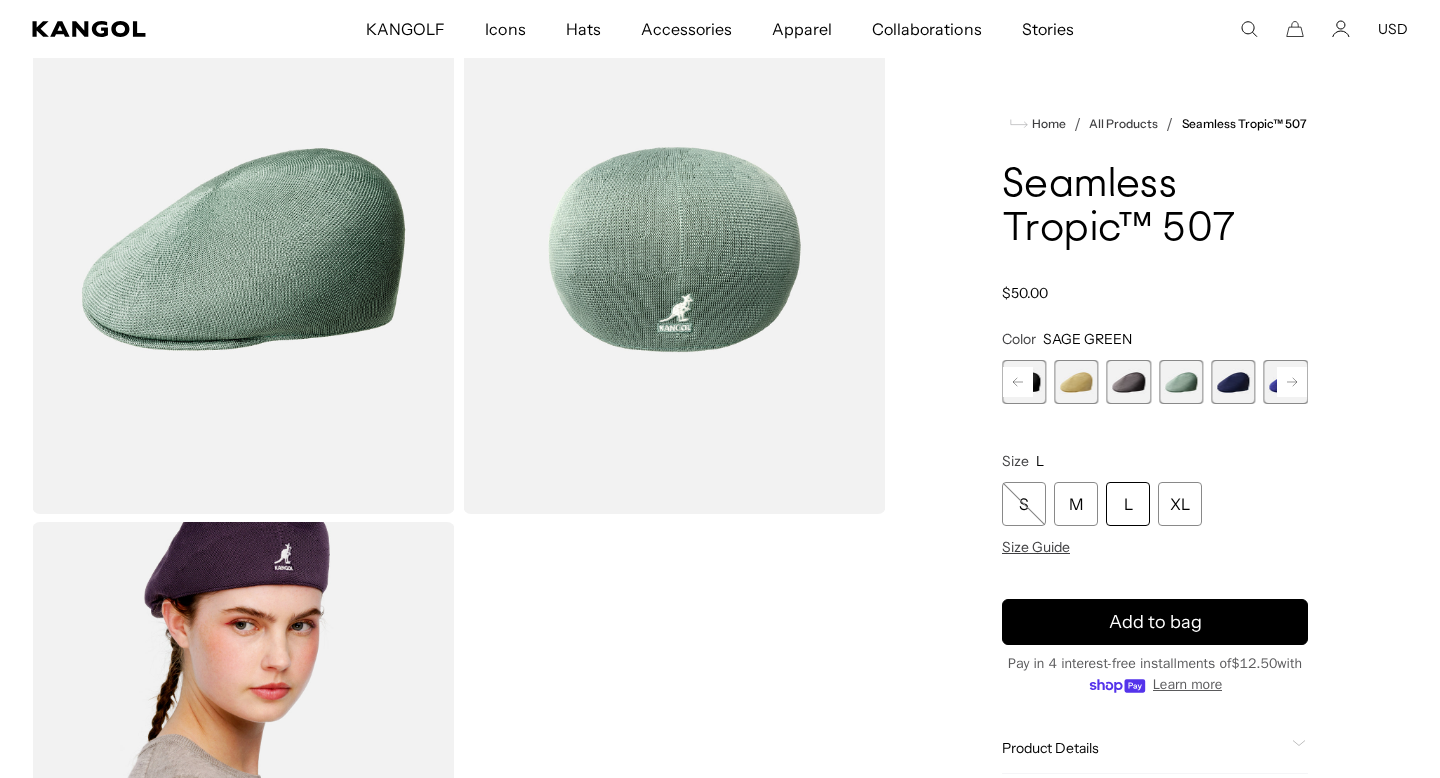 click at bounding box center (1233, 382) 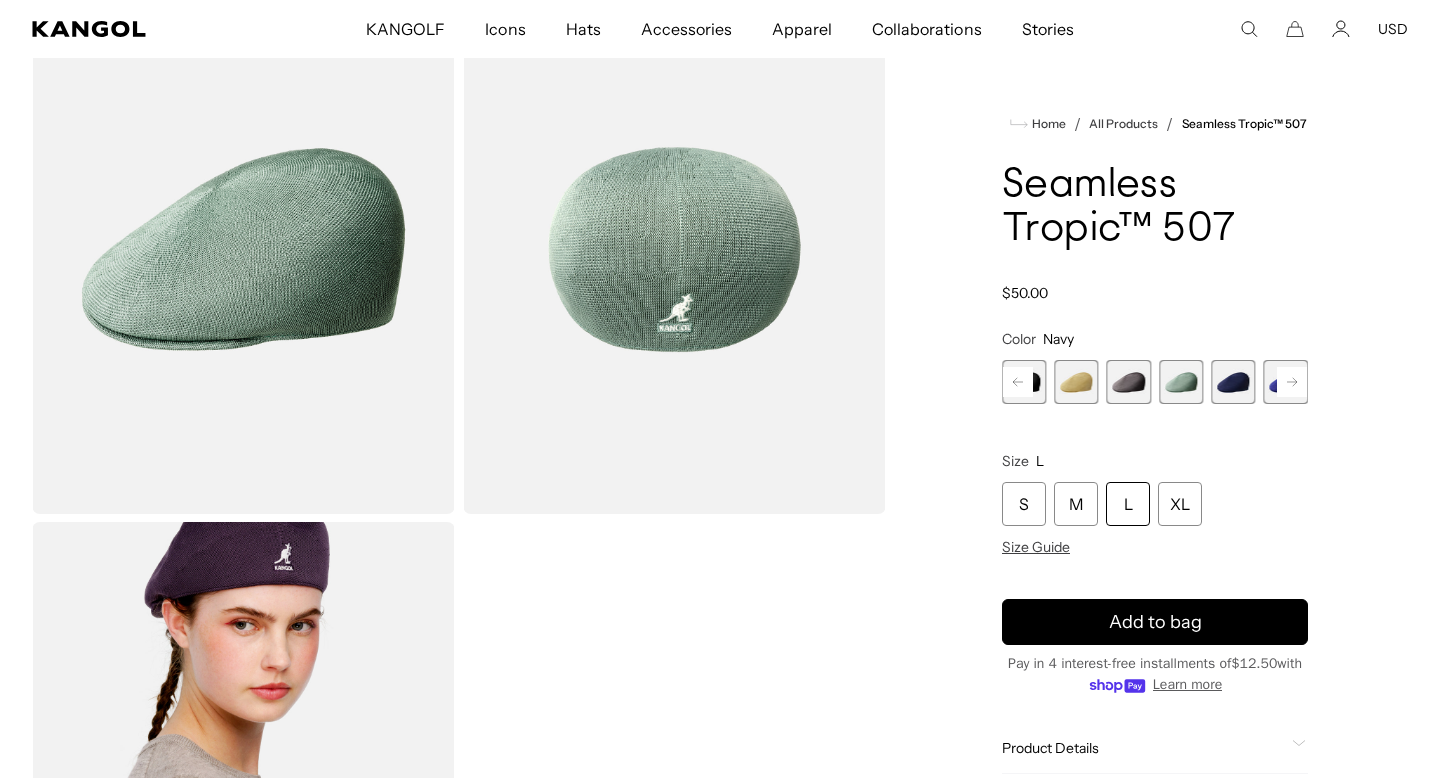scroll, scrollTop: 0, scrollLeft: 0, axis: both 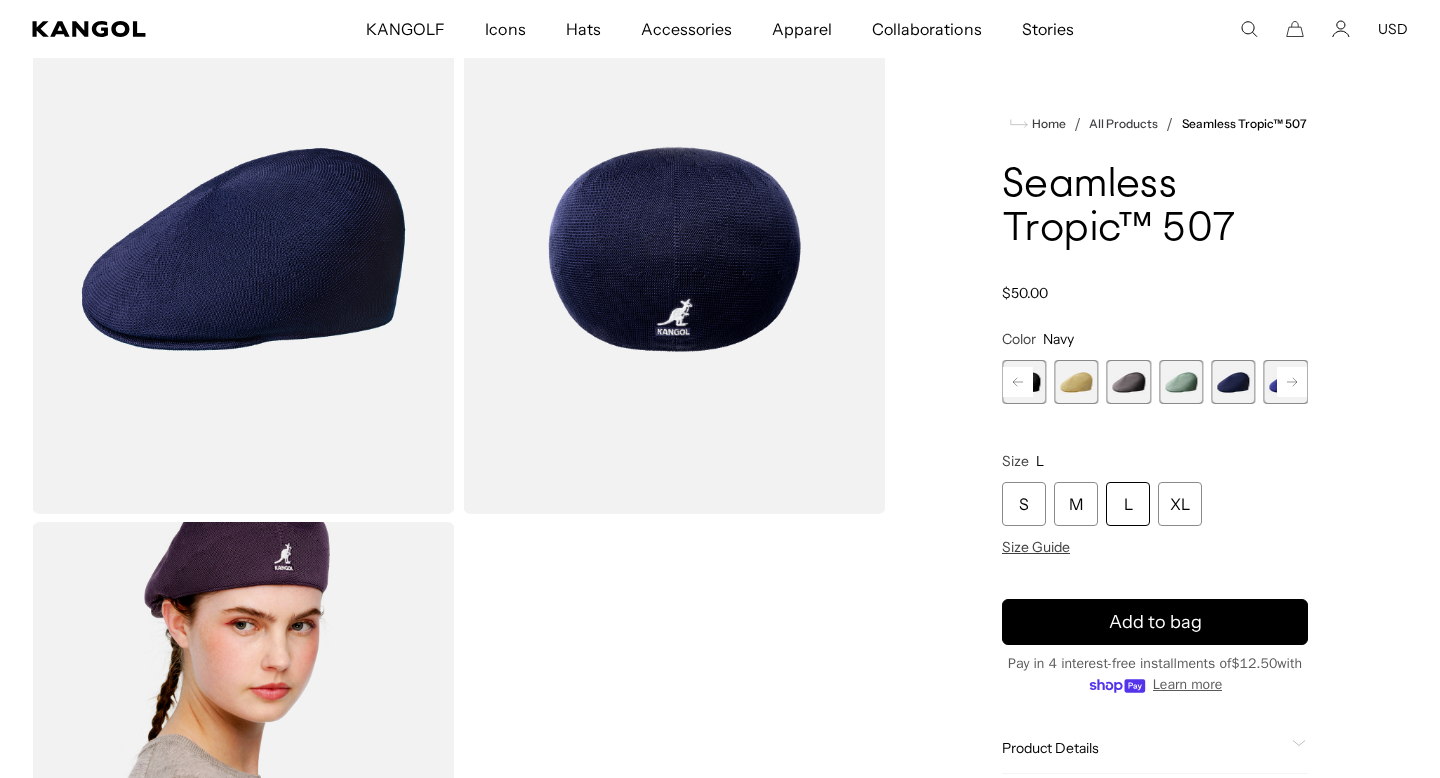 click 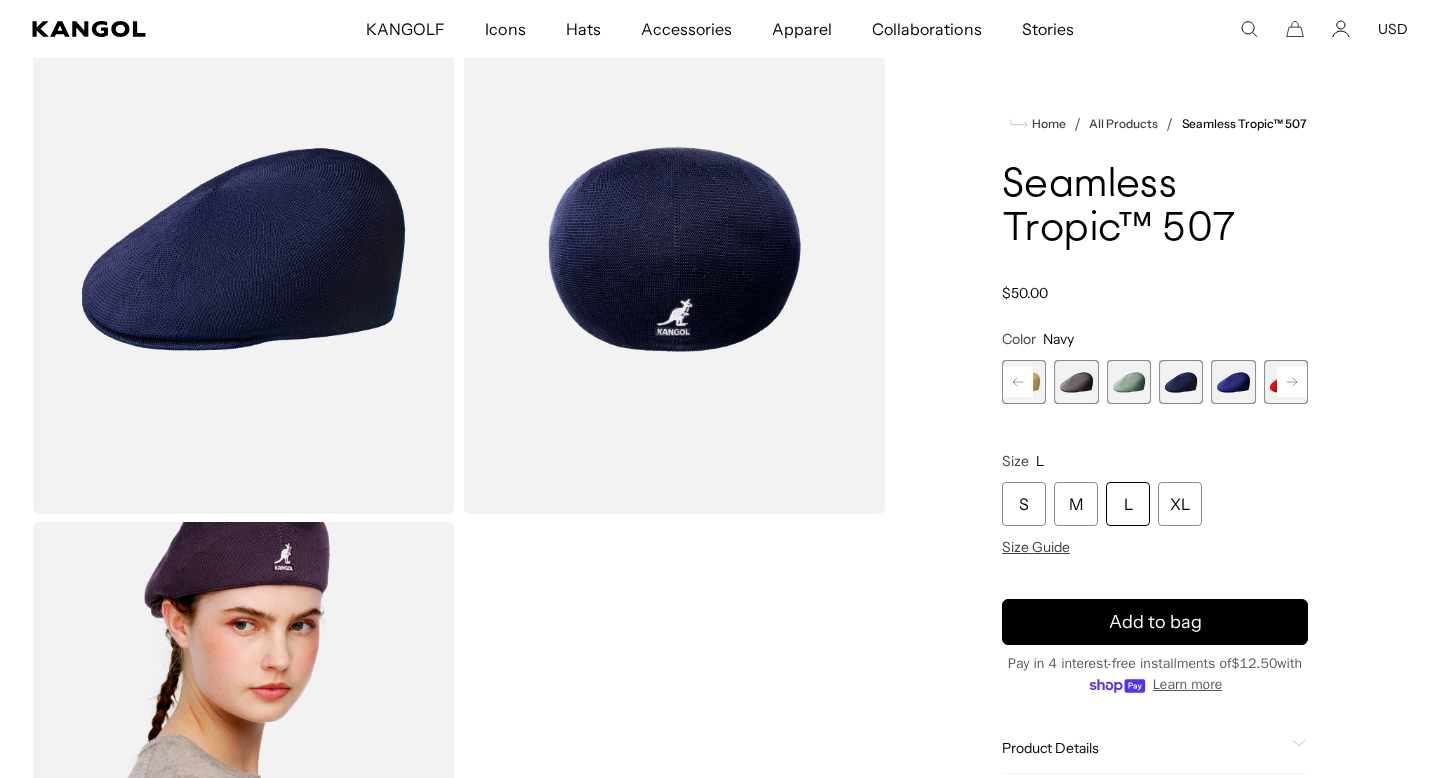 click 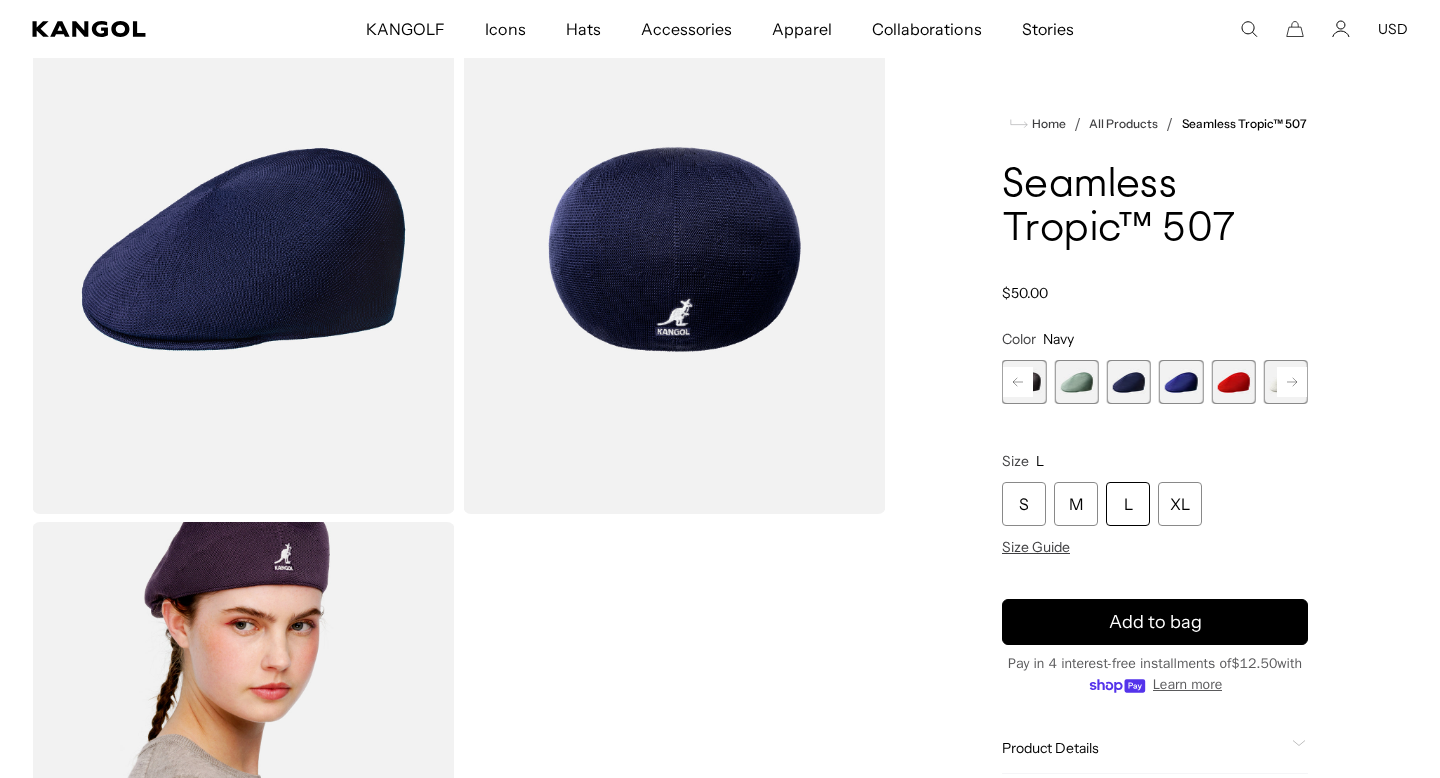 click 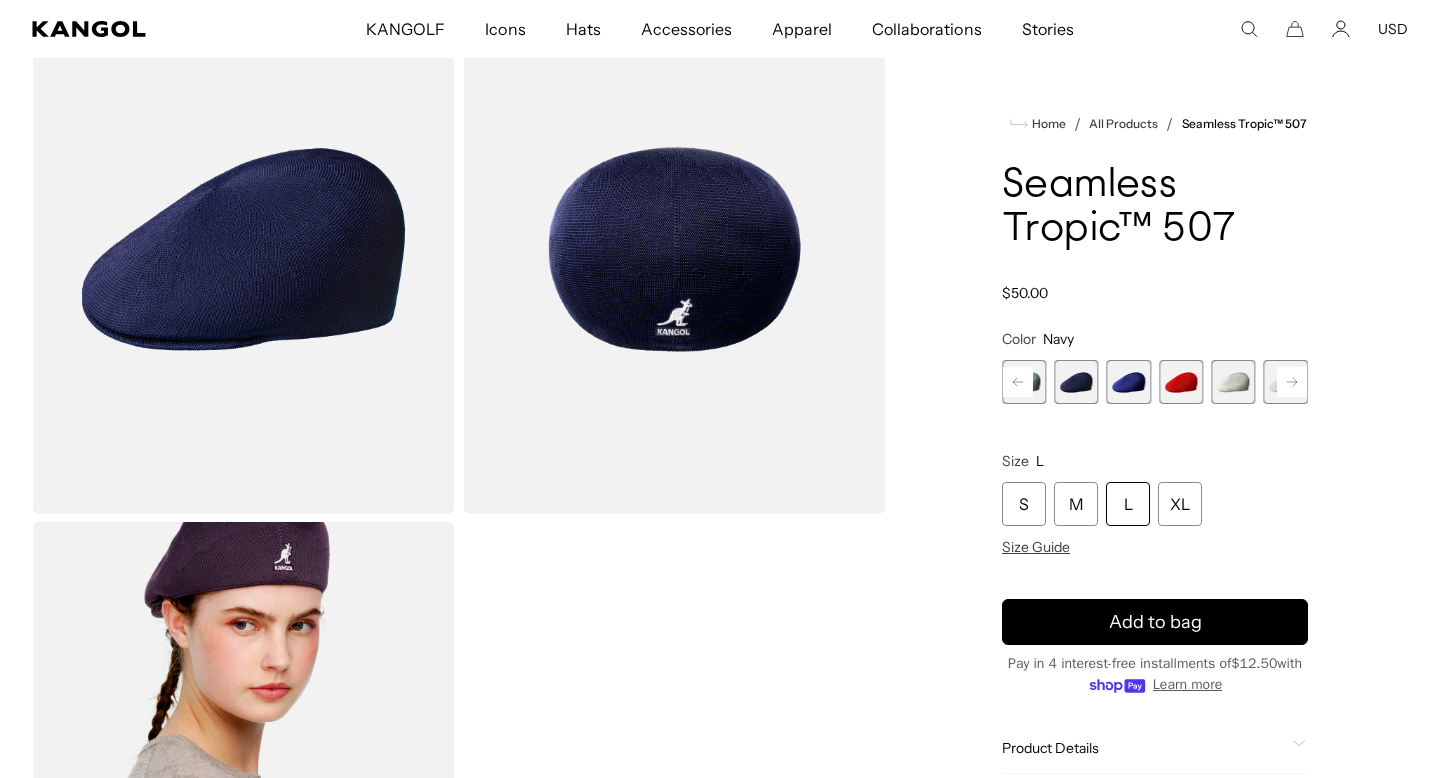 click 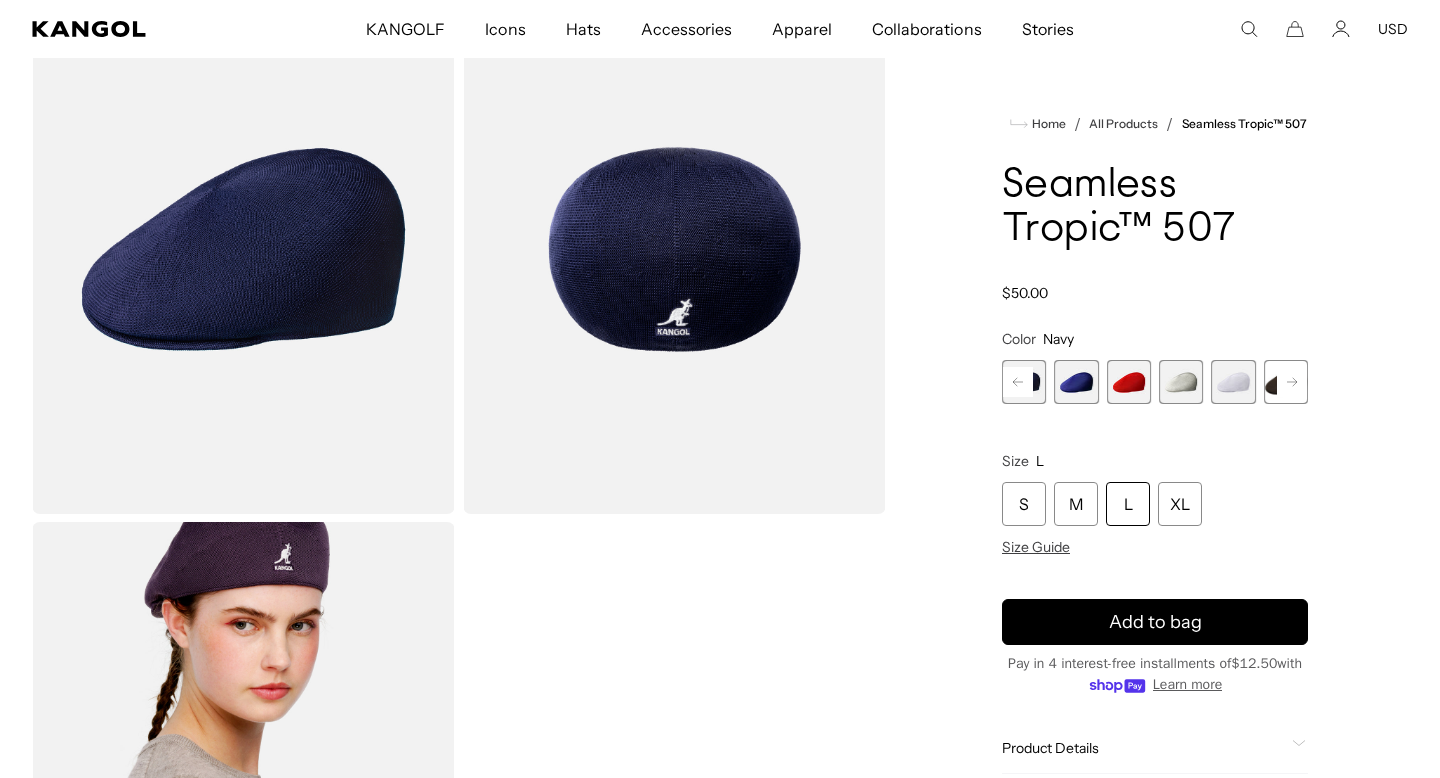 click 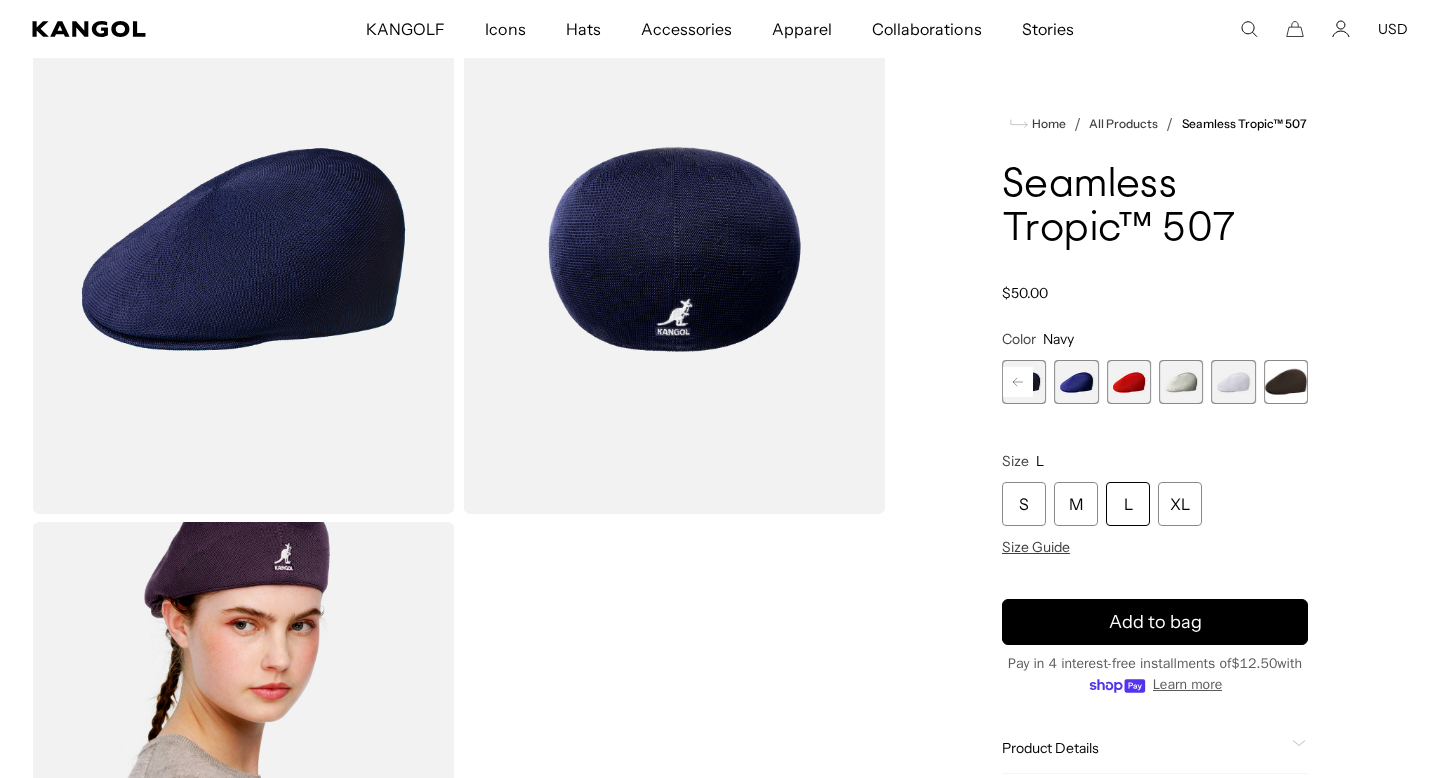 click at bounding box center [1286, 382] 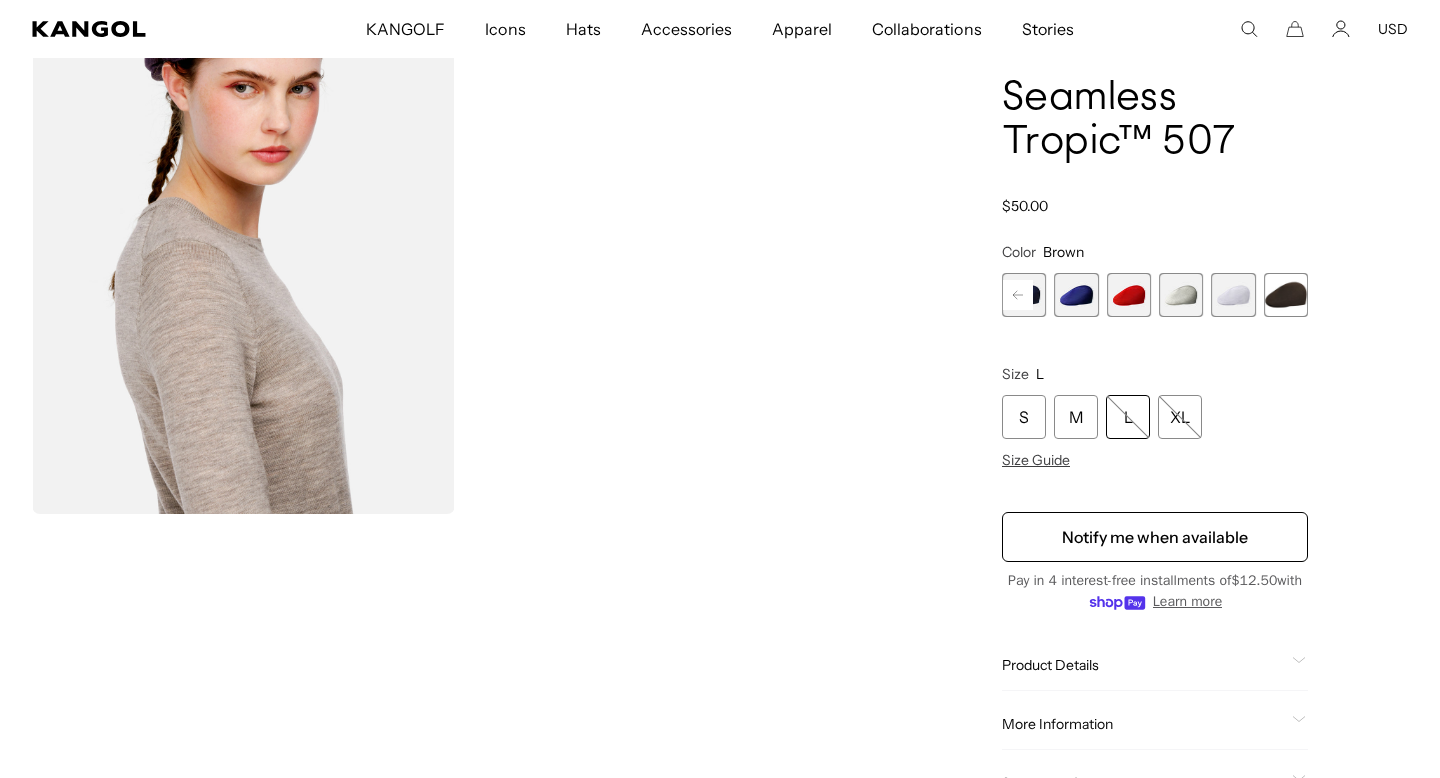 scroll, scrollTop: 0, scrollLeft: 412, axis: horizontal 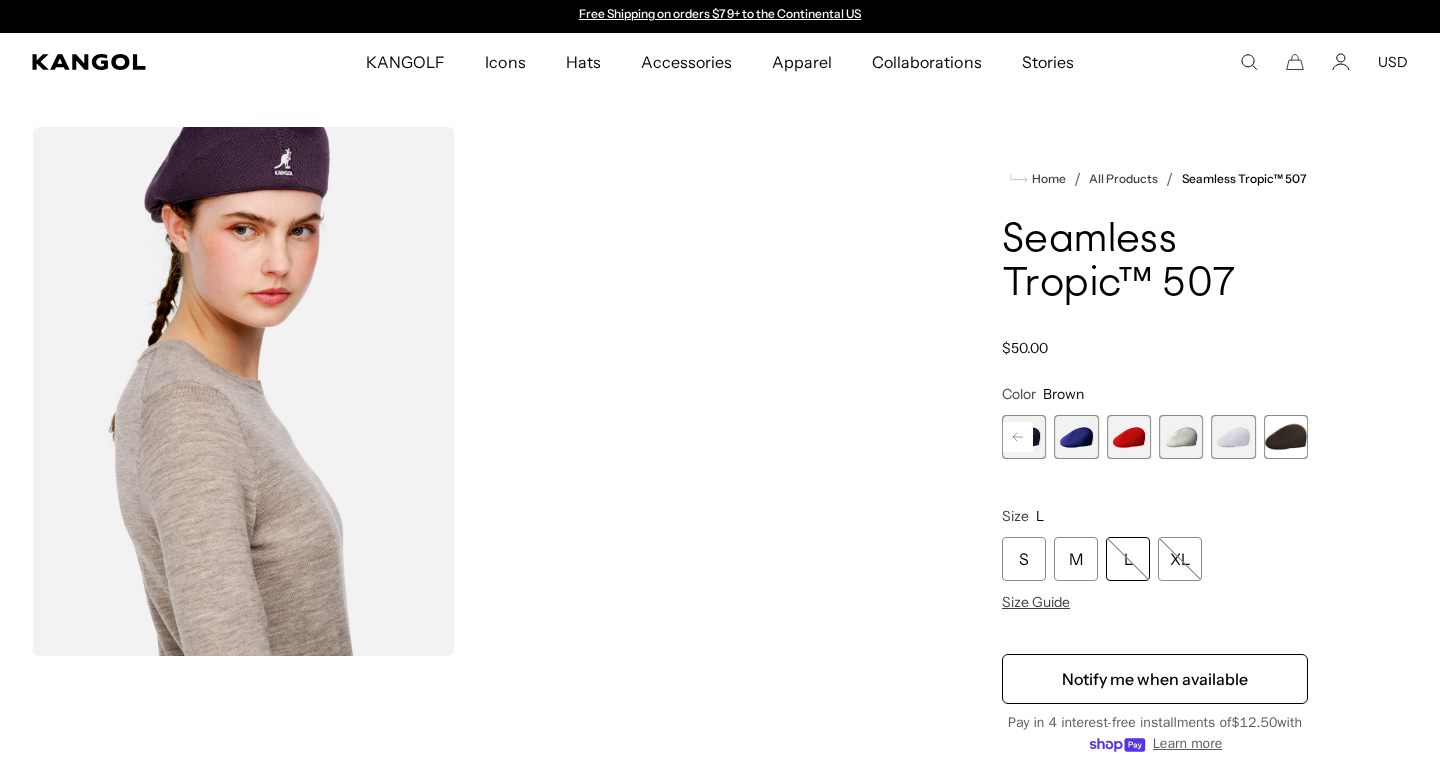 click at bounding box center (1286, 437) 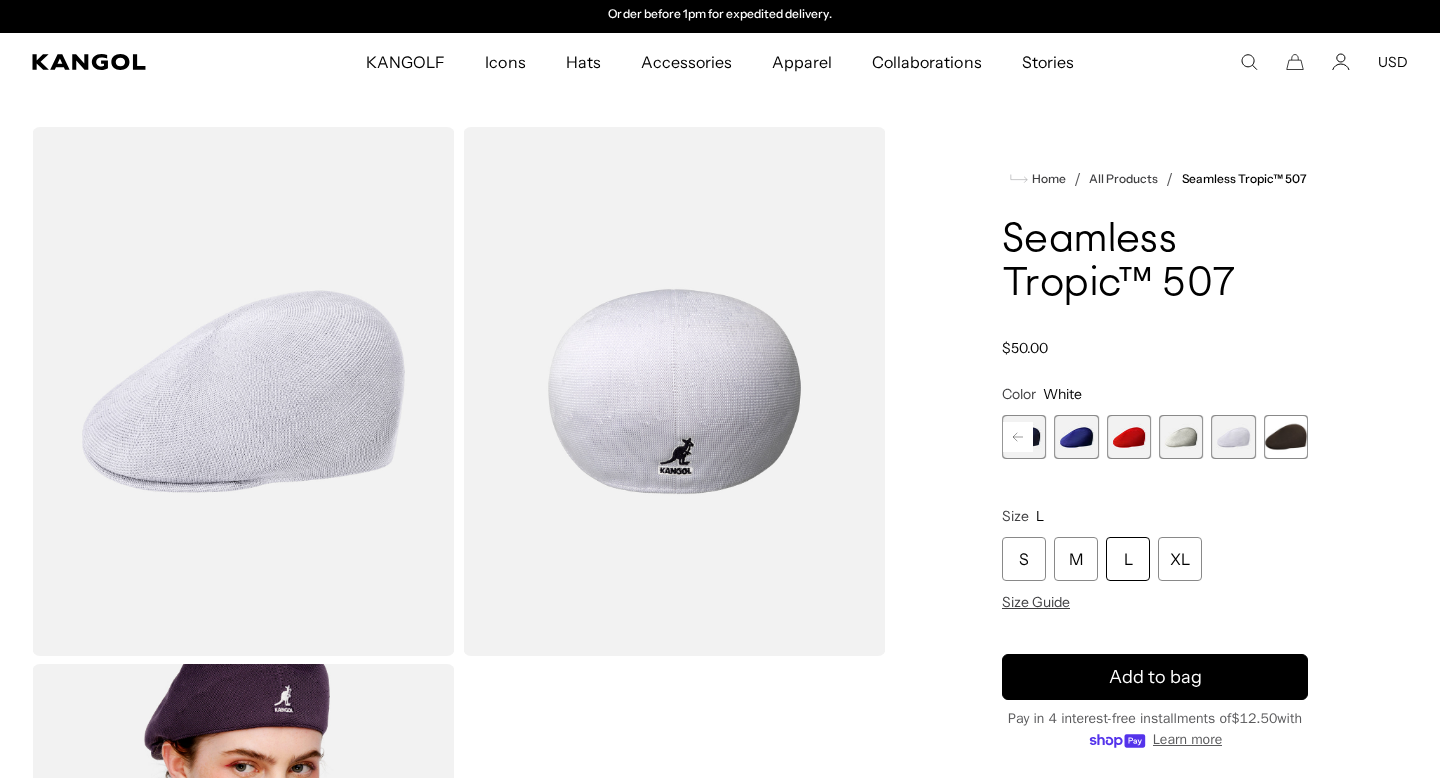 click at bounding box center (1129, 437) 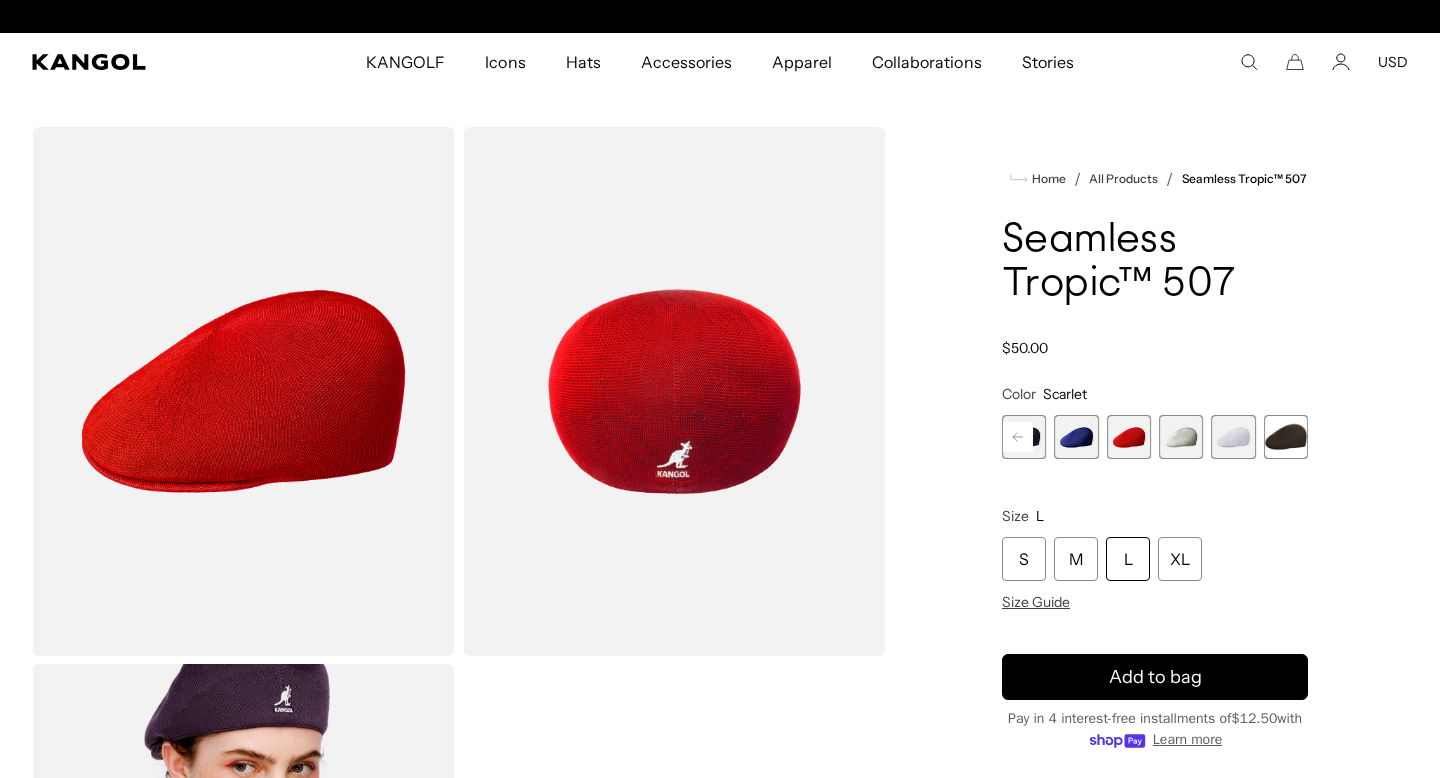 scroll, scrollTop: 0, scrollLeft: 0, axis: both 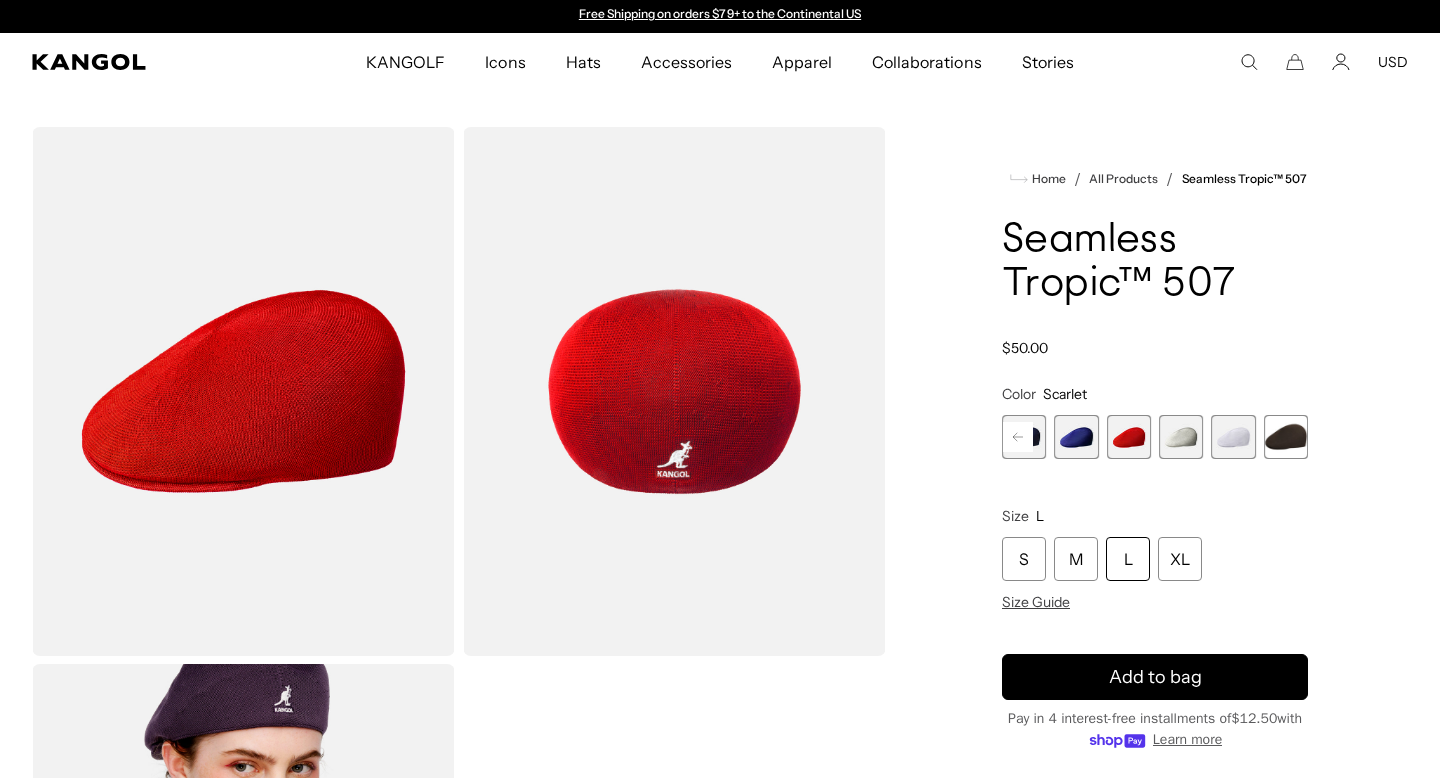 click at bounding box center [1286, 437] 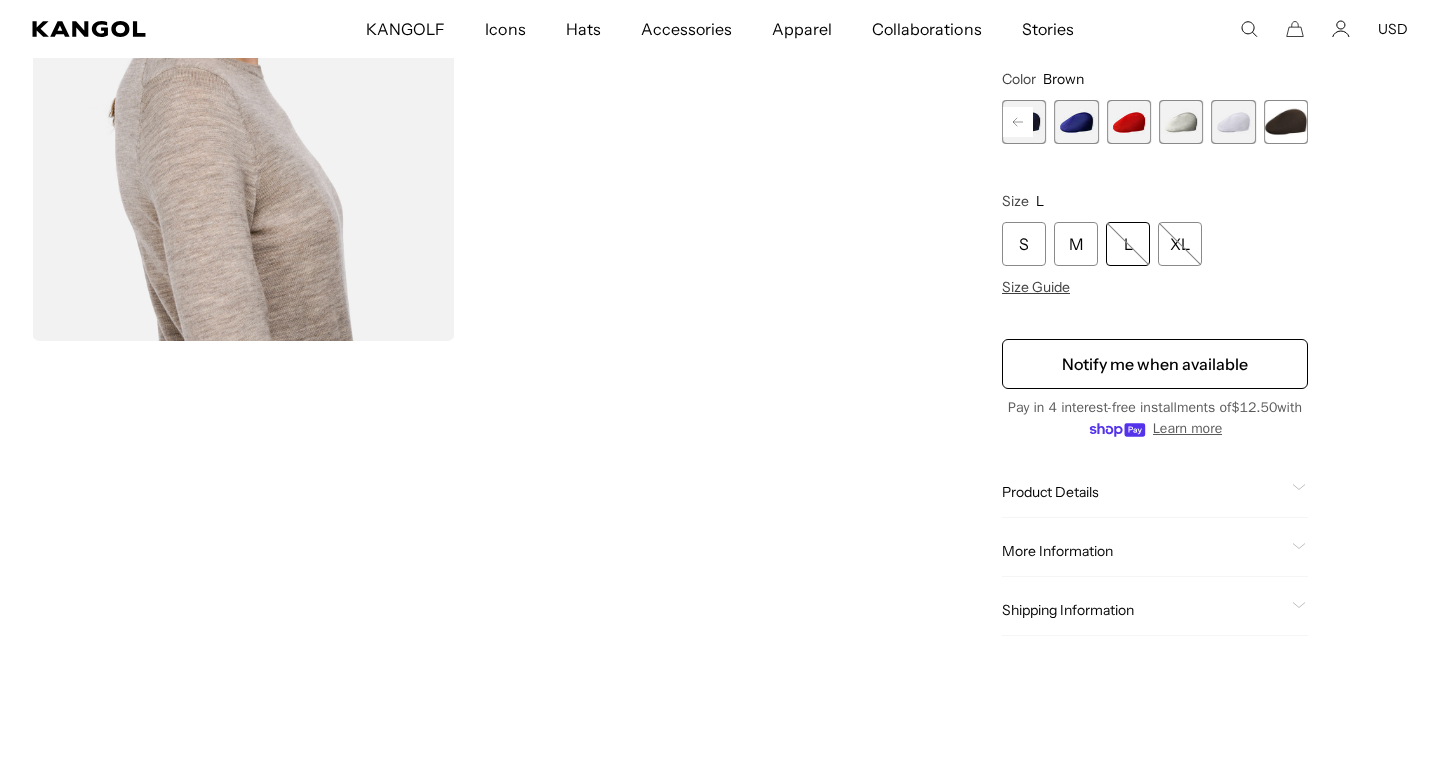 scroll, scrollTop: 588, scrollLeft: 0, axis: vertical 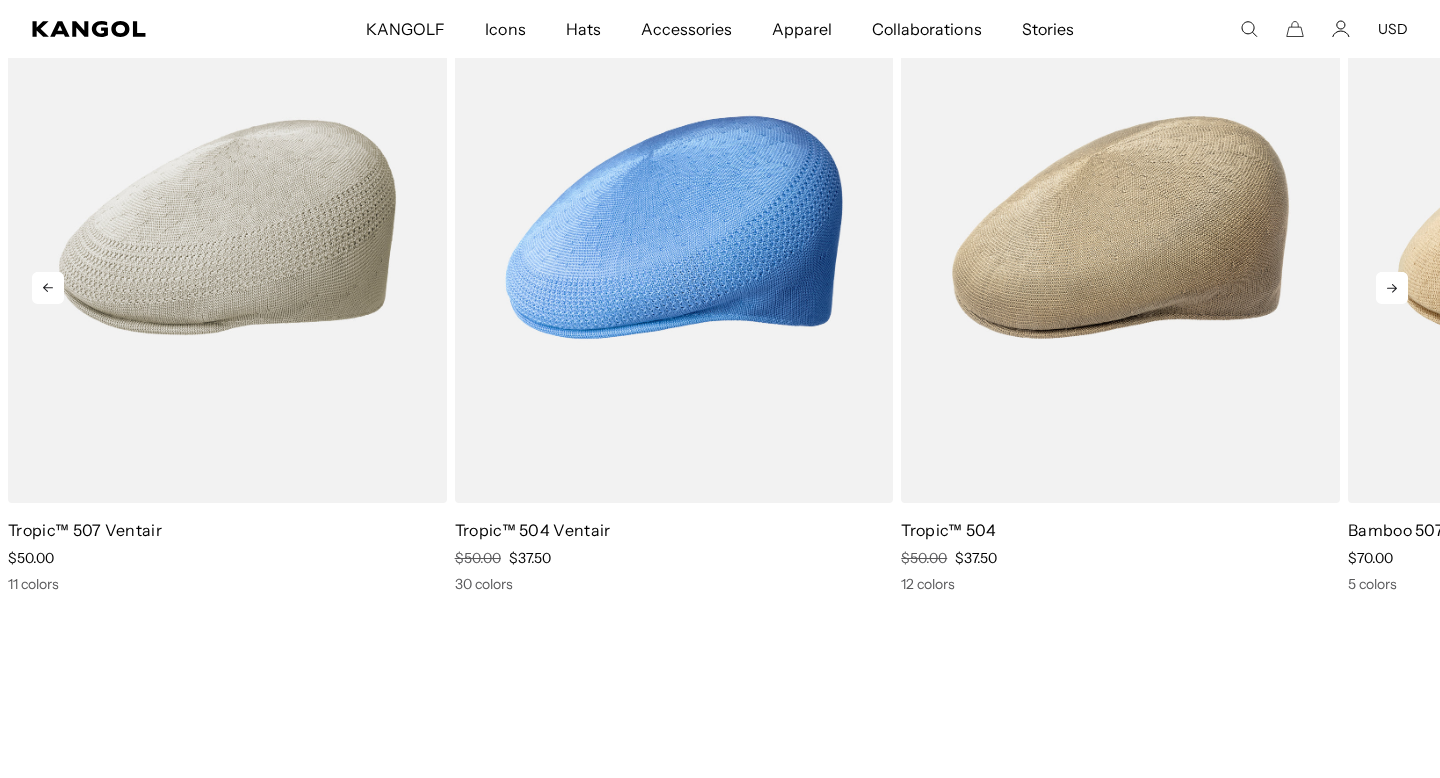click 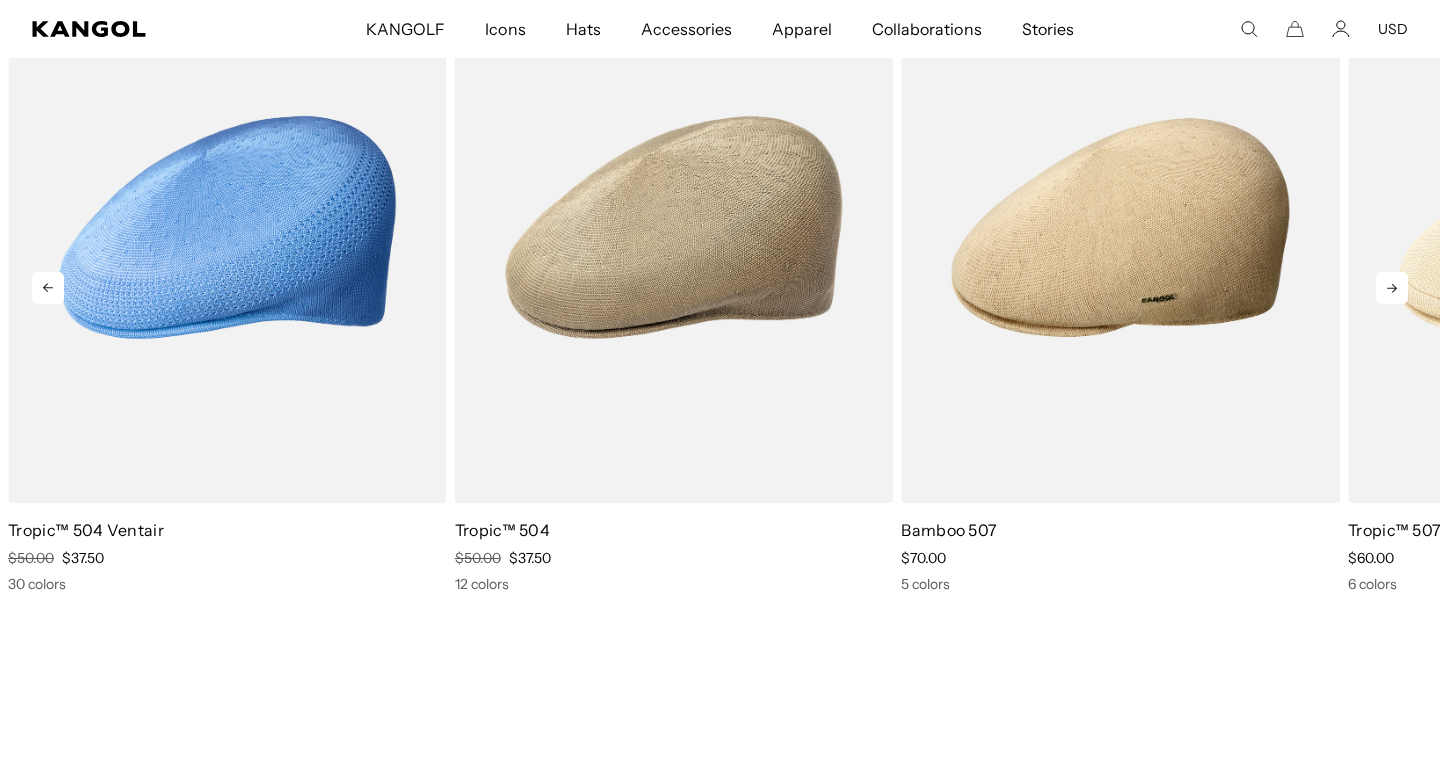 click 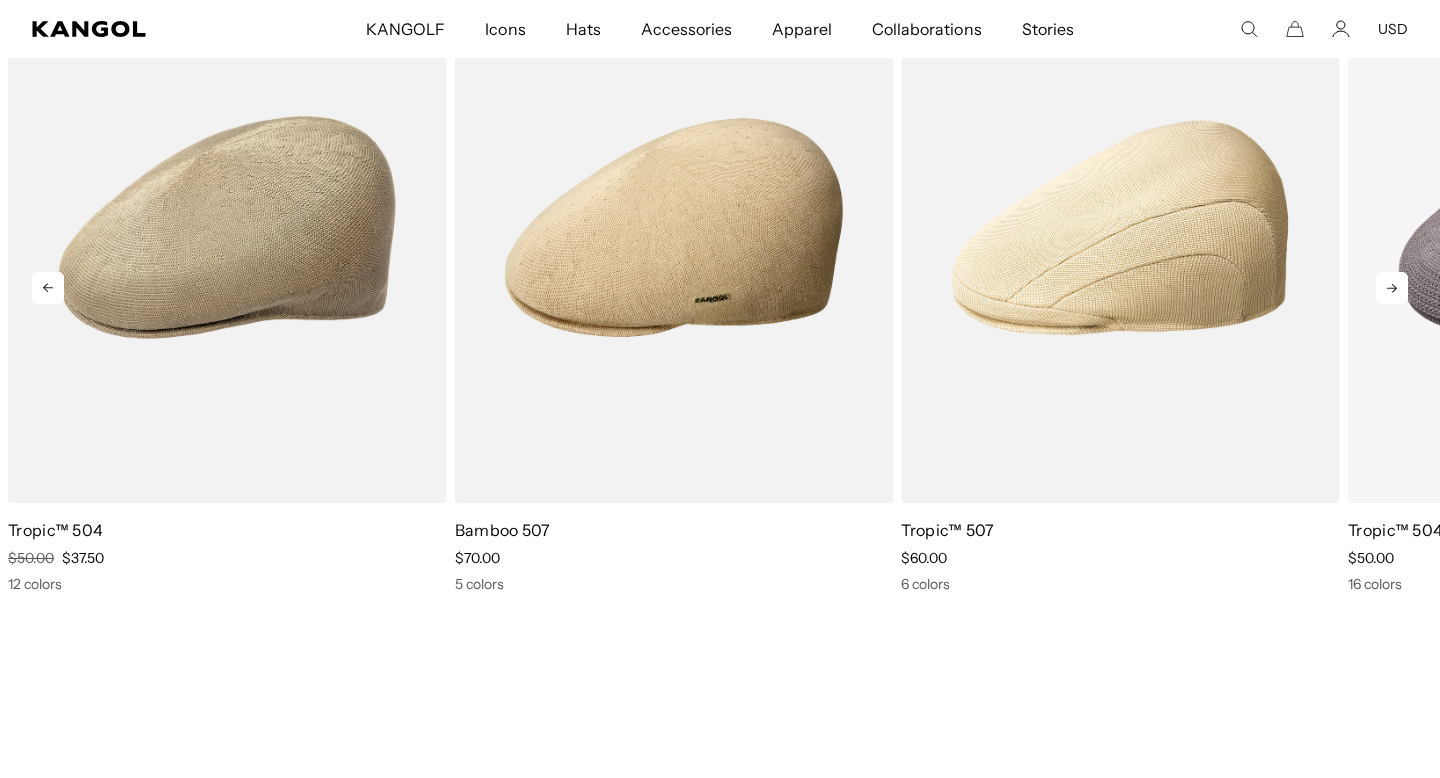click 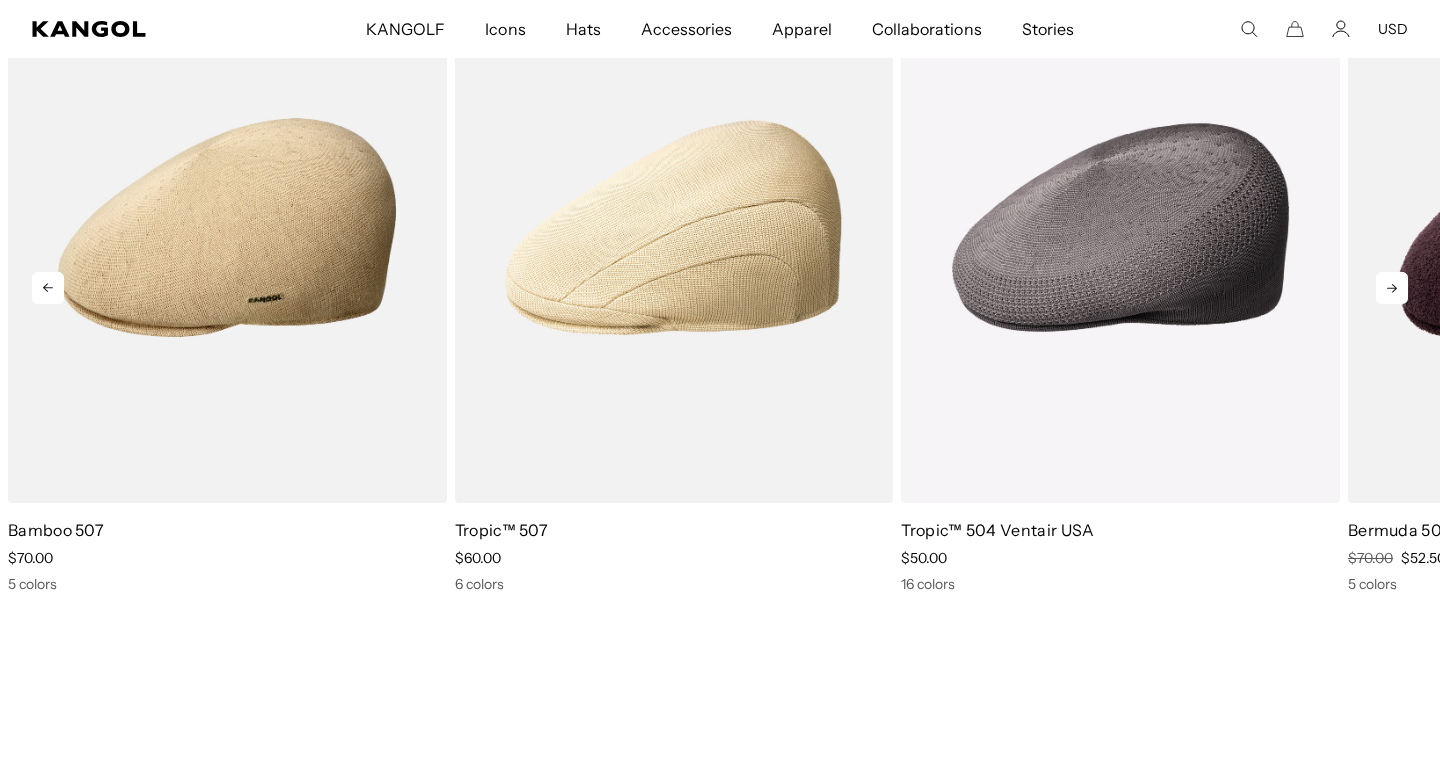 click 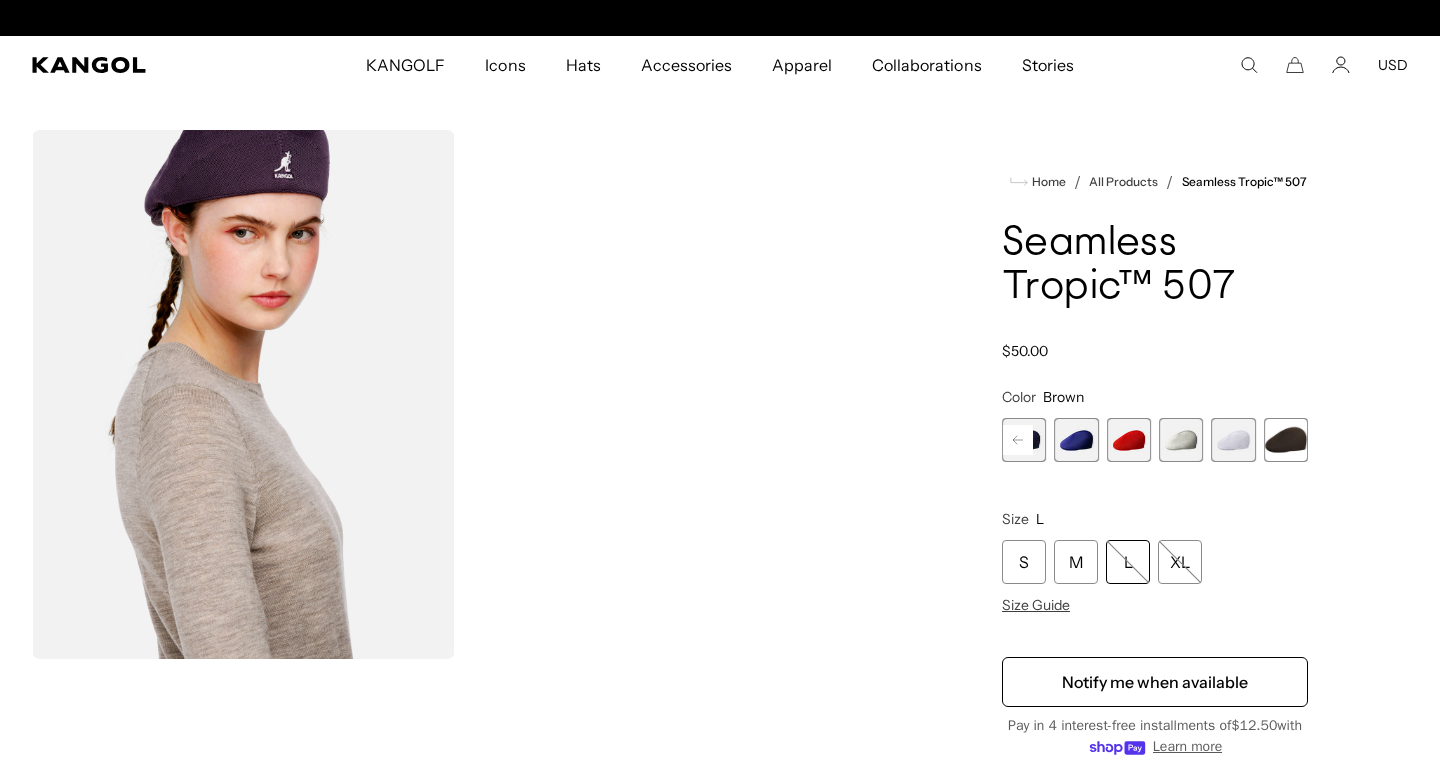 scroll, scrollTop: 0, scrollLeft: 0, axis: both 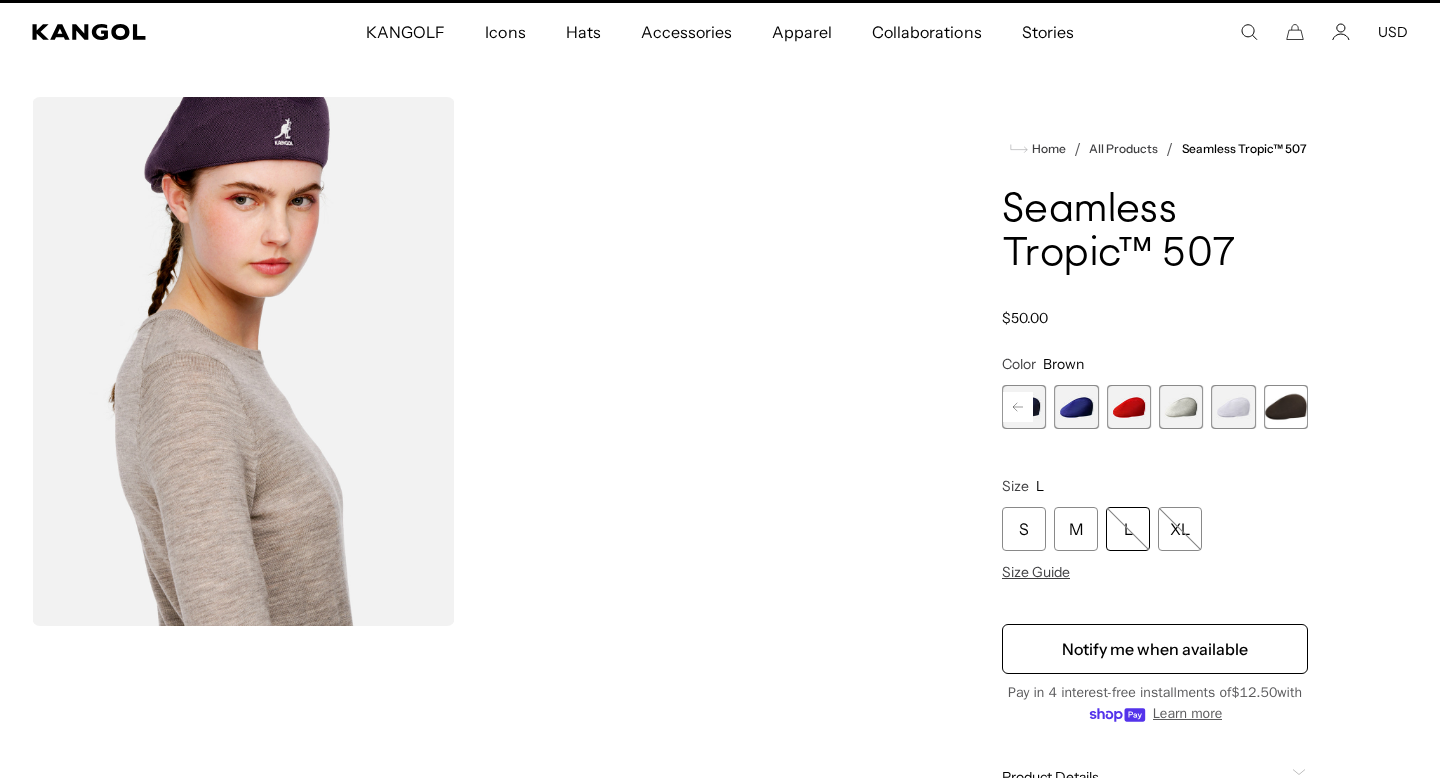 click at bounding box center (1181, 407) 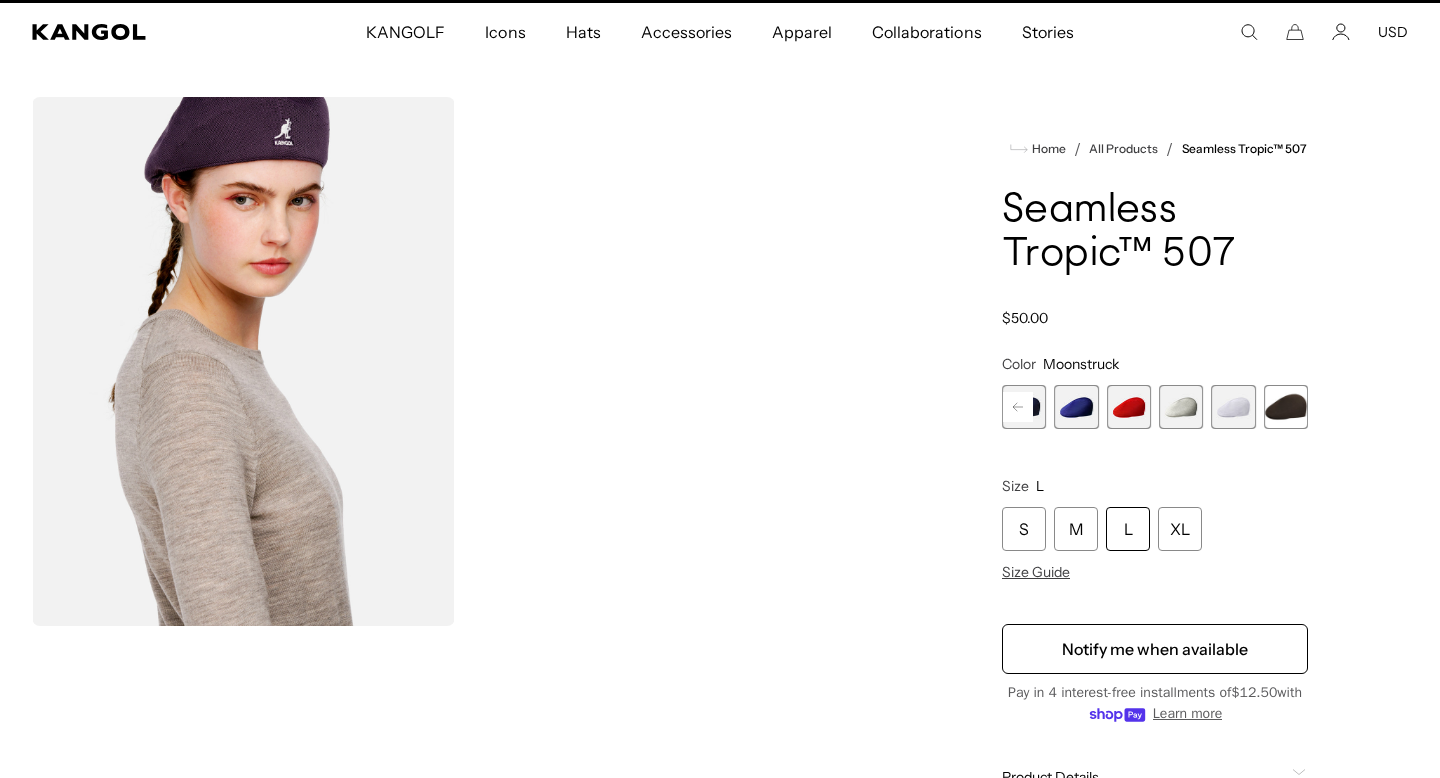 scroll, scrollTop: 0, scrollLeft: 412, axis: horizontal 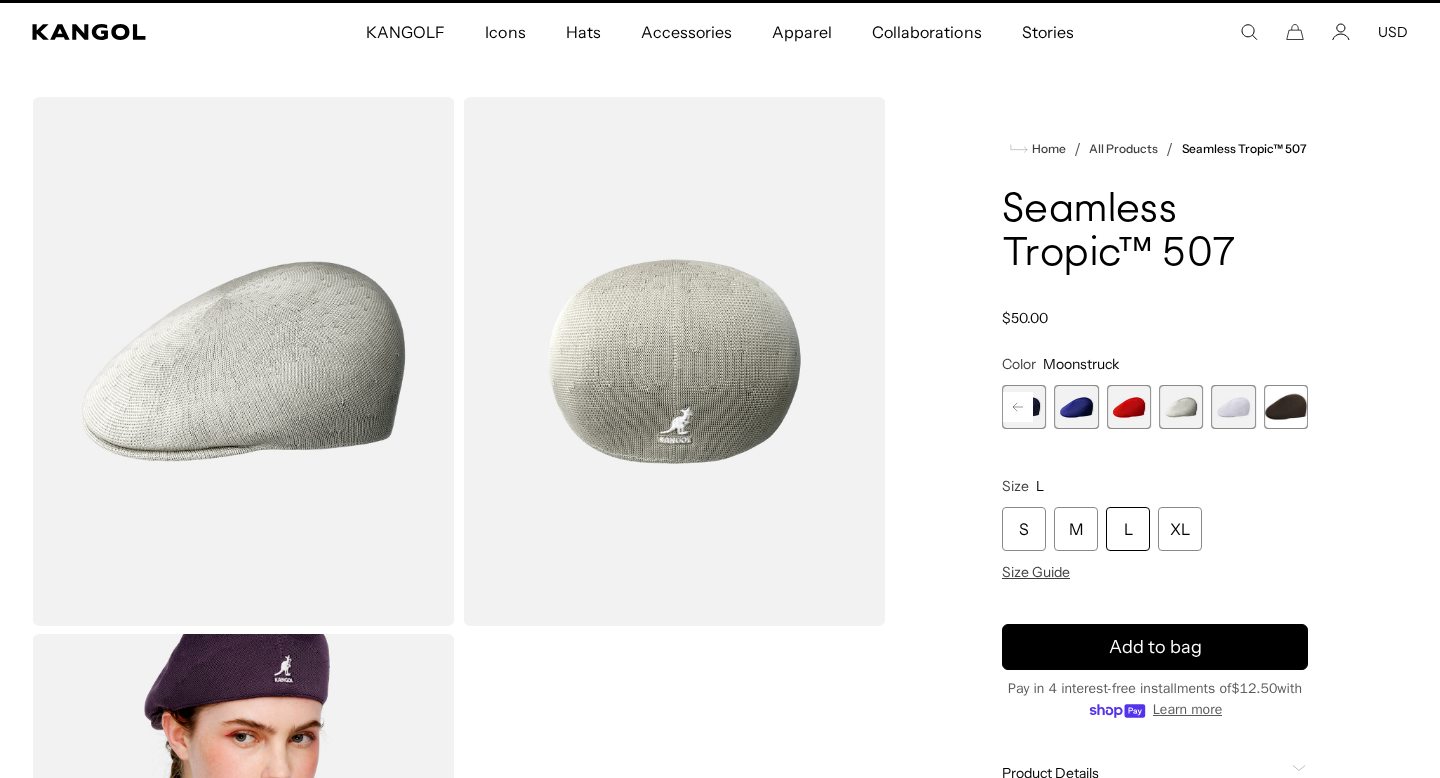 click at bounding box center (1129, 407) 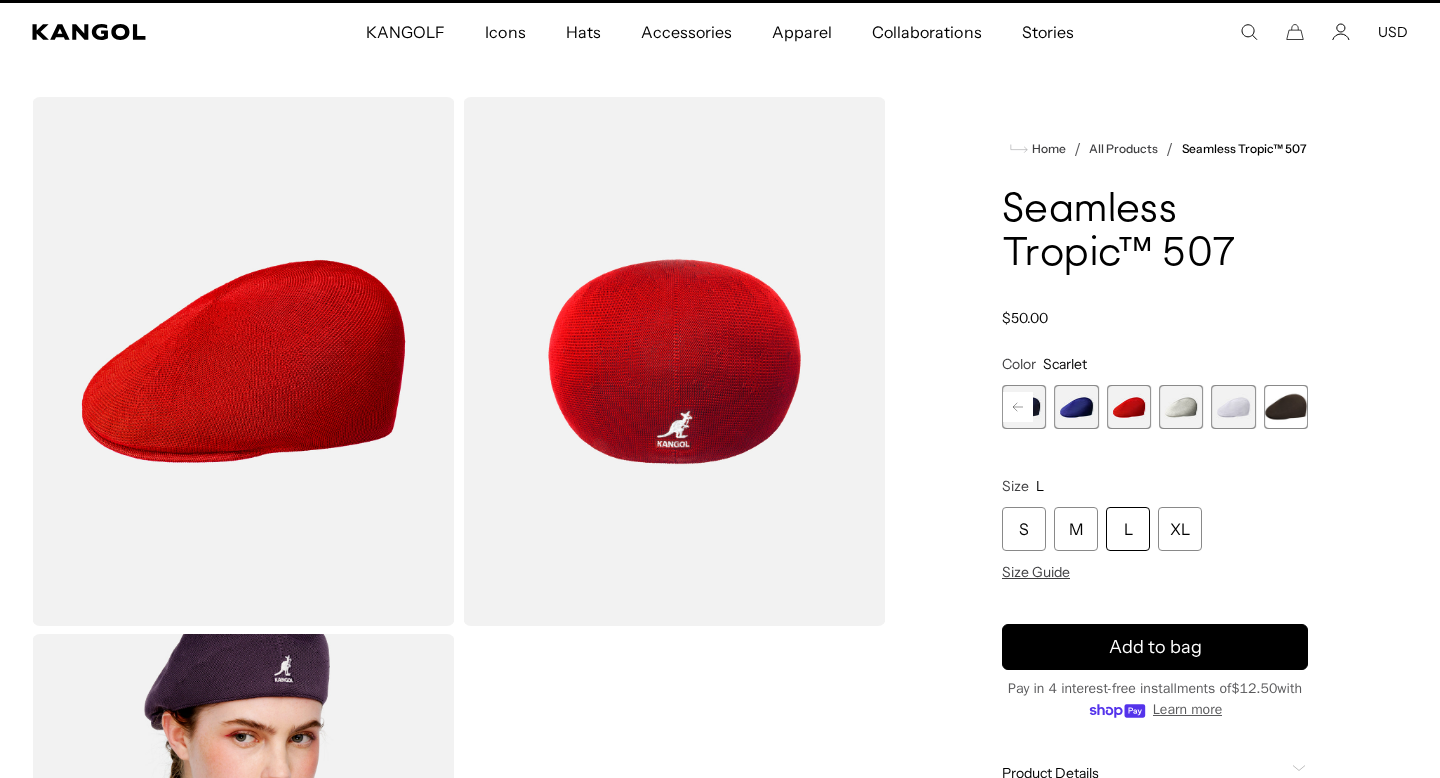 click at bounding box center [1076, 407] 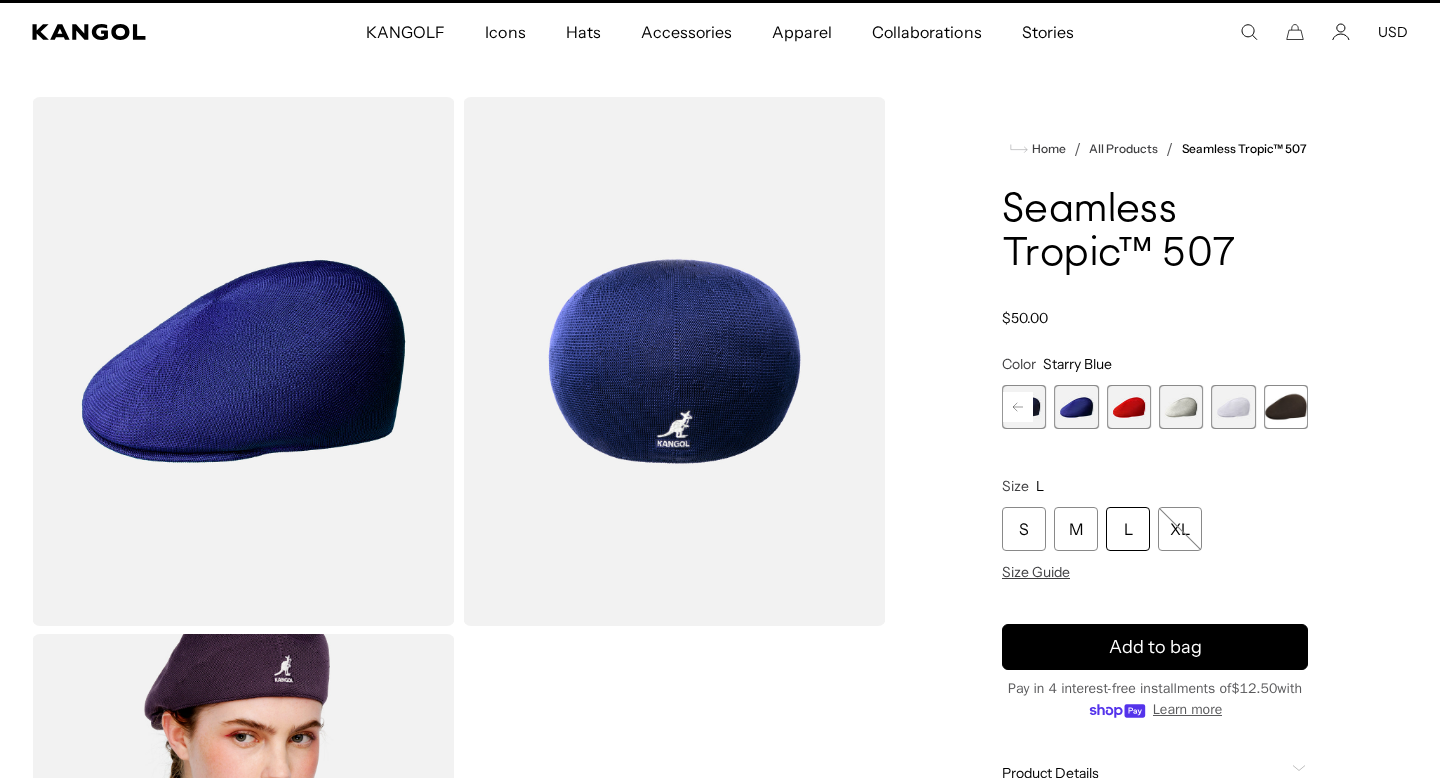 scroll, scrollTop: 0, scrollLeft: 0, axis: both 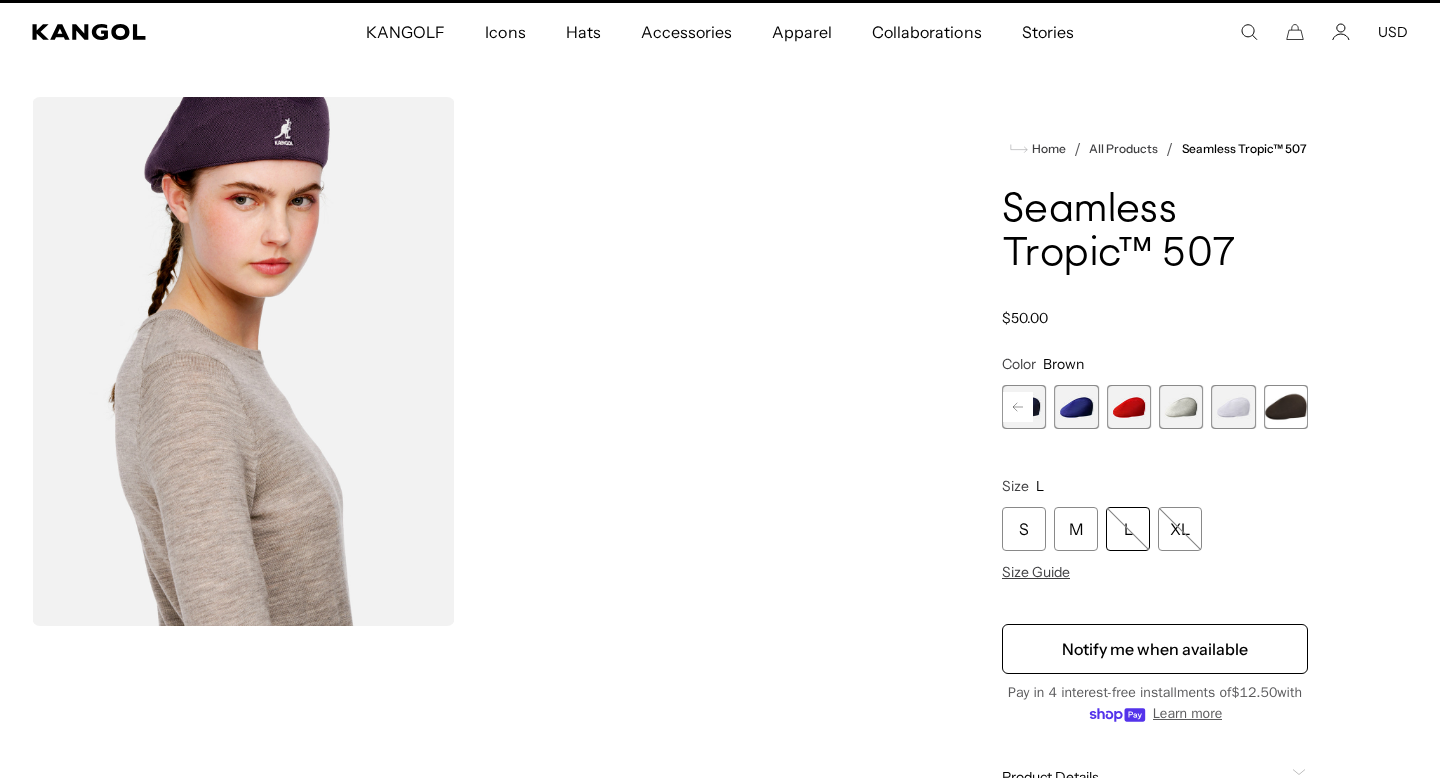 click 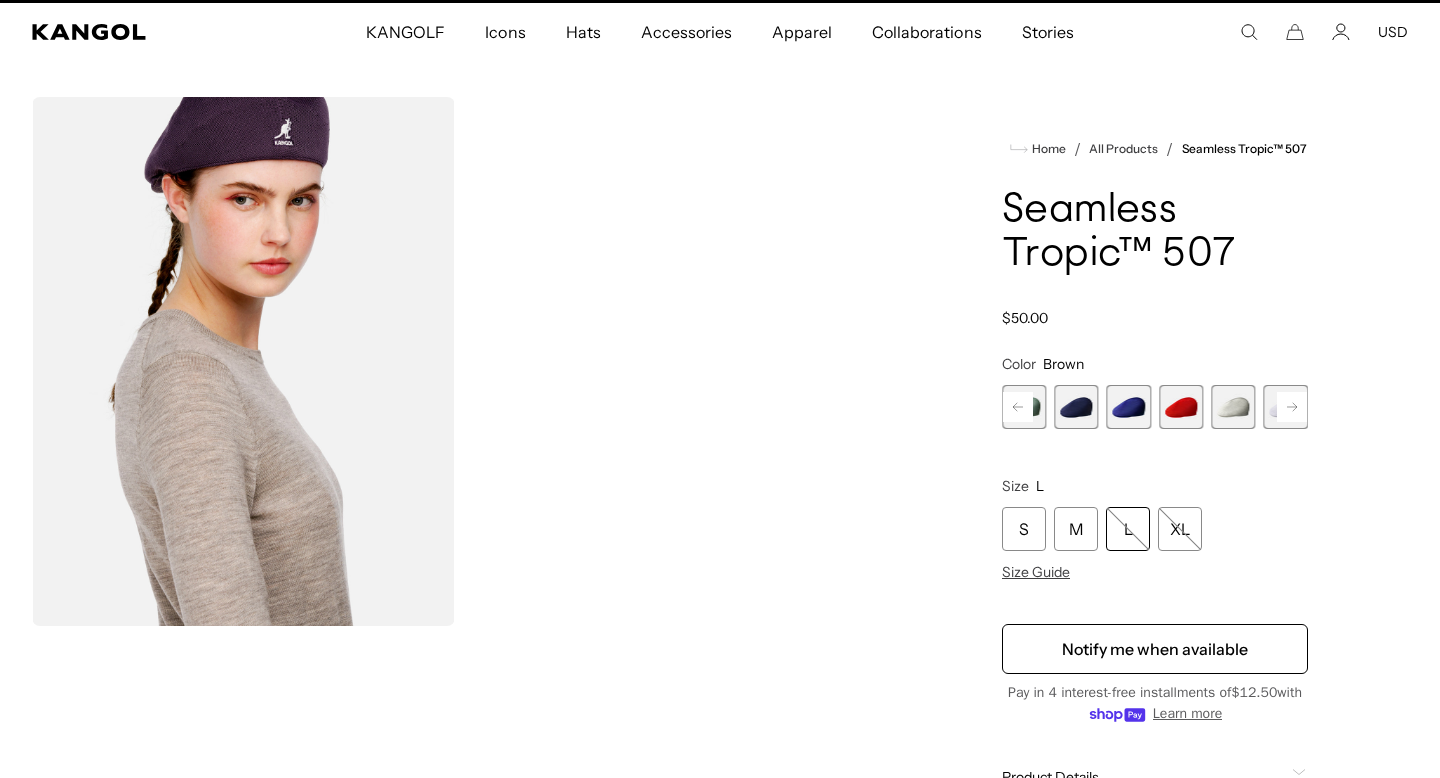 click 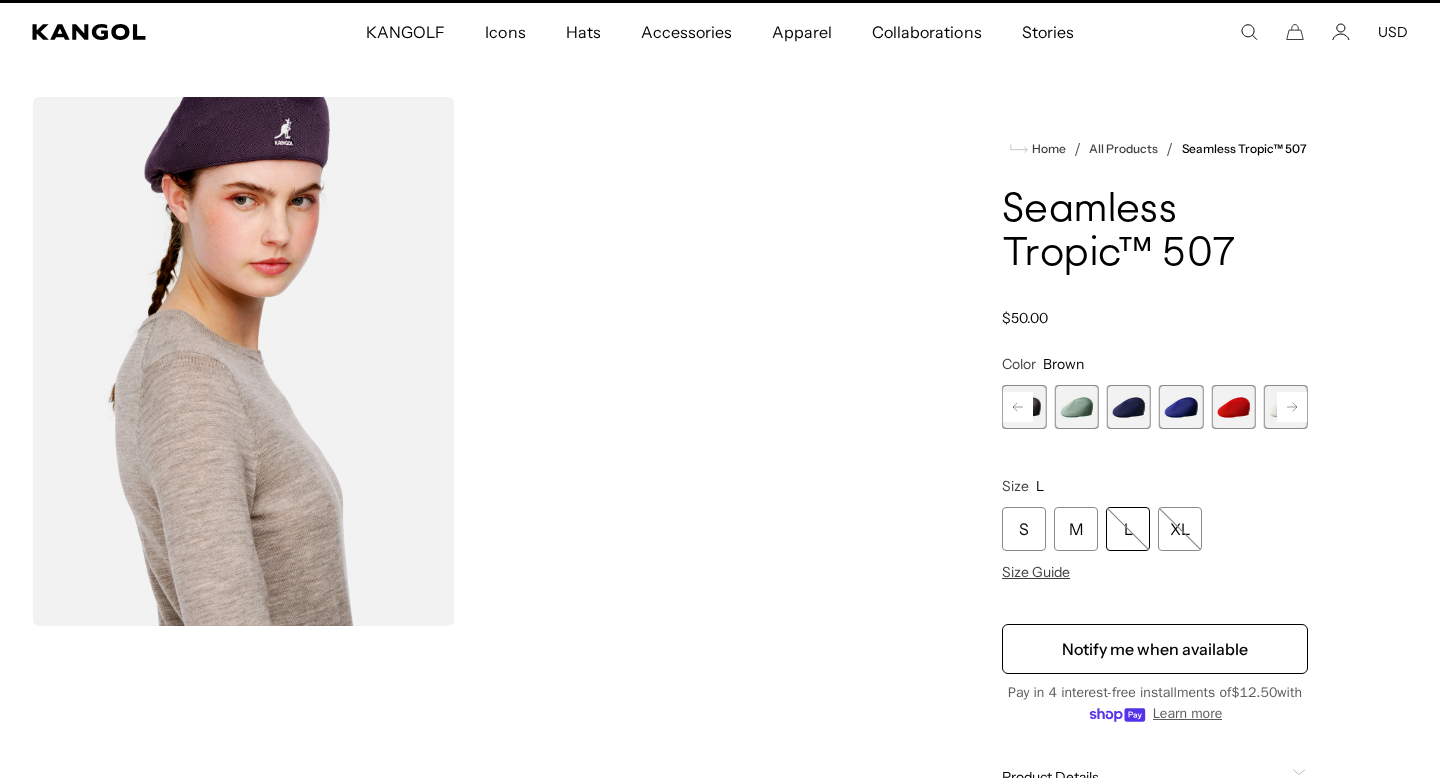 click 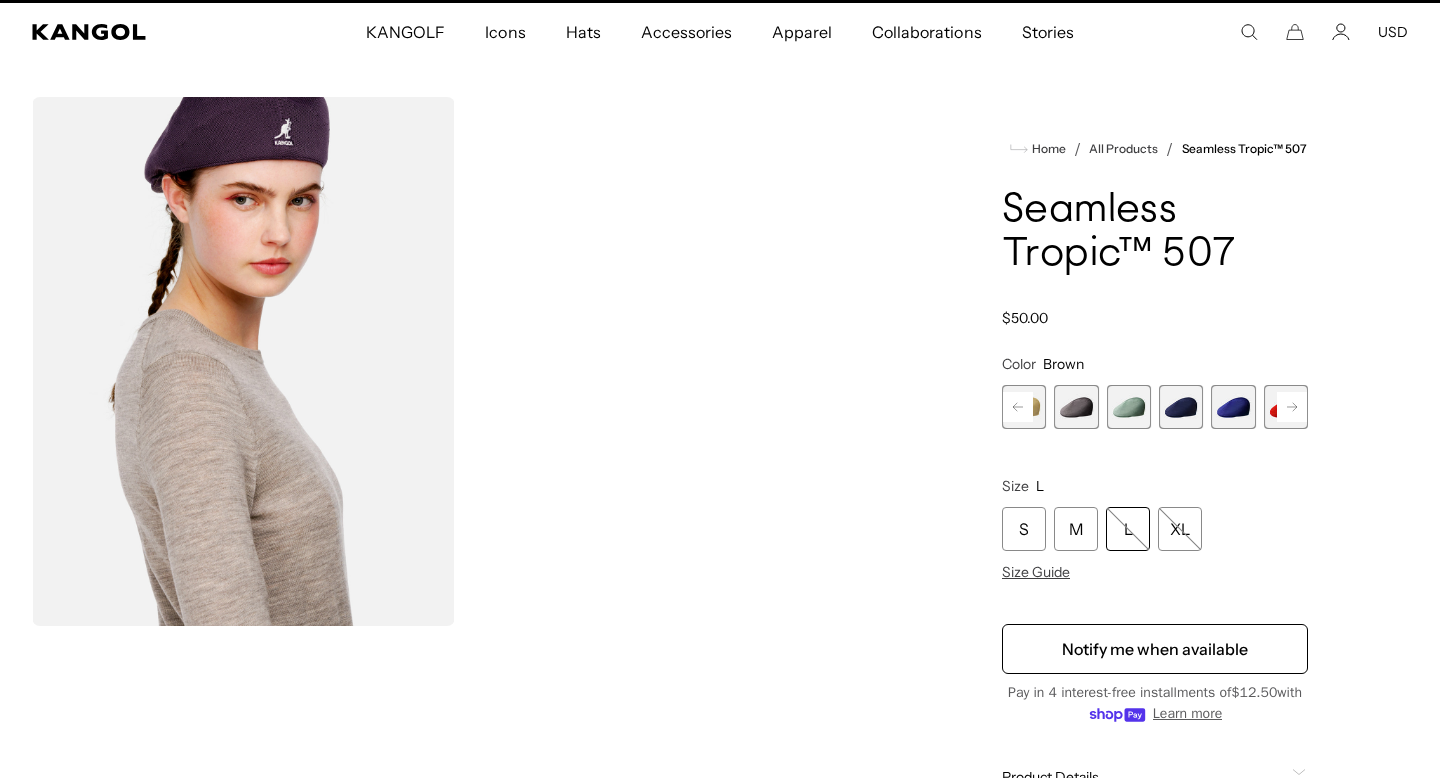 click 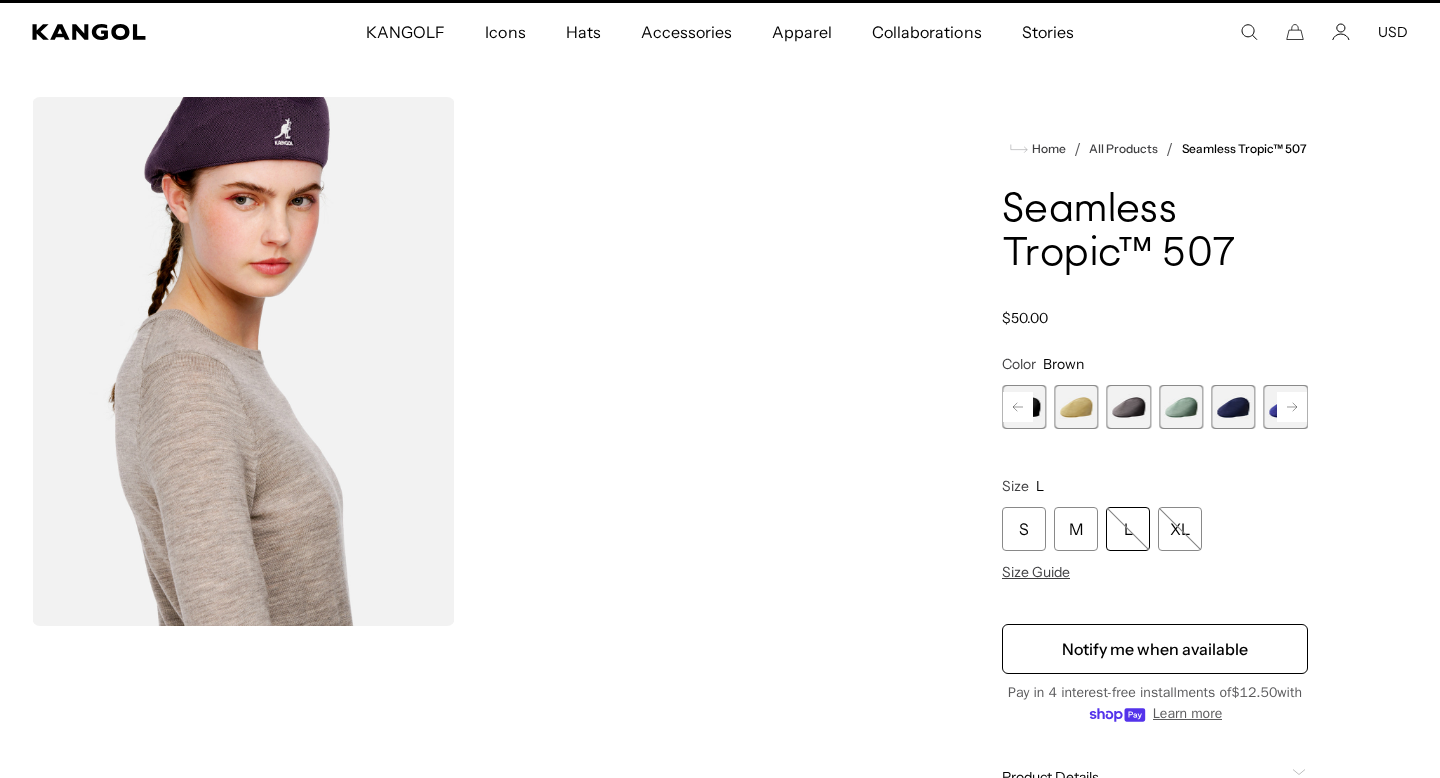 click 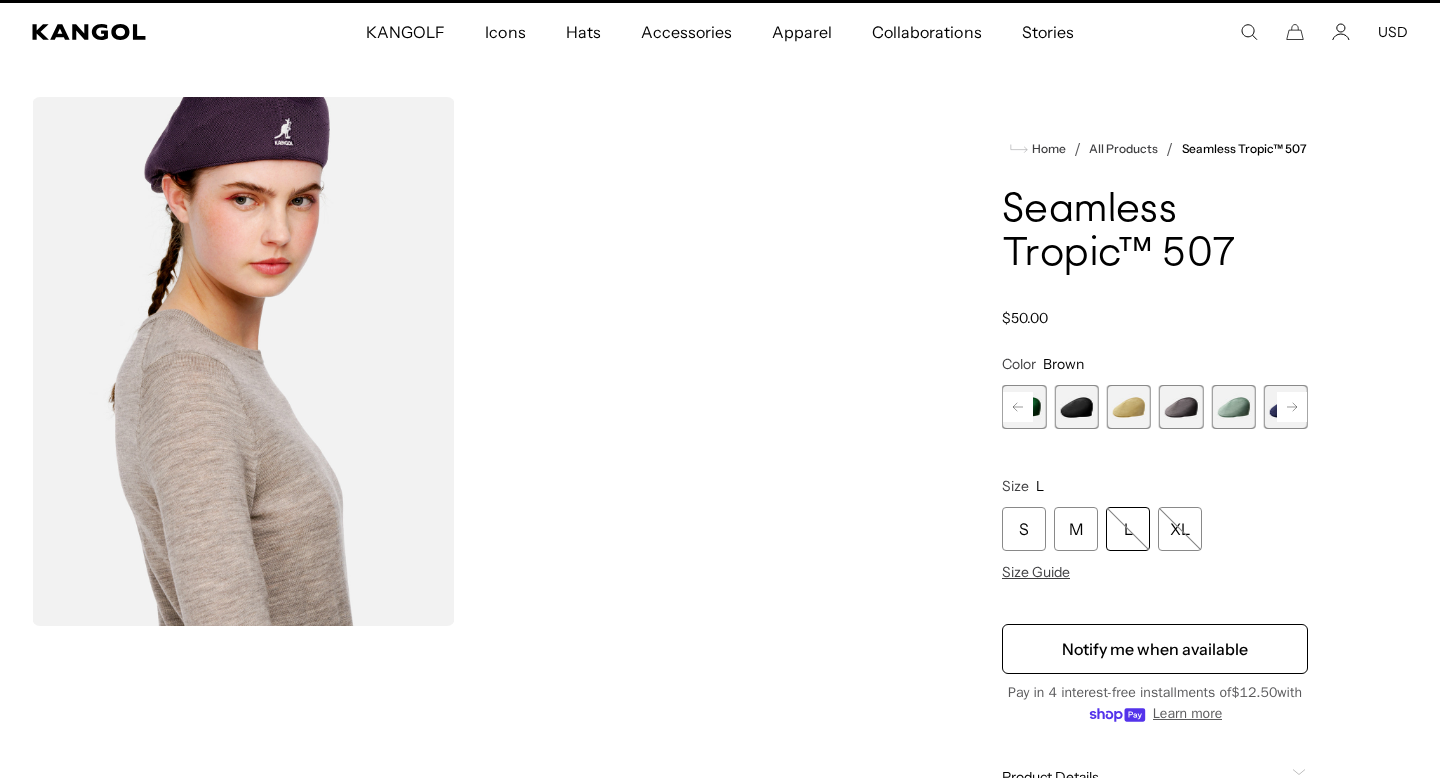 click 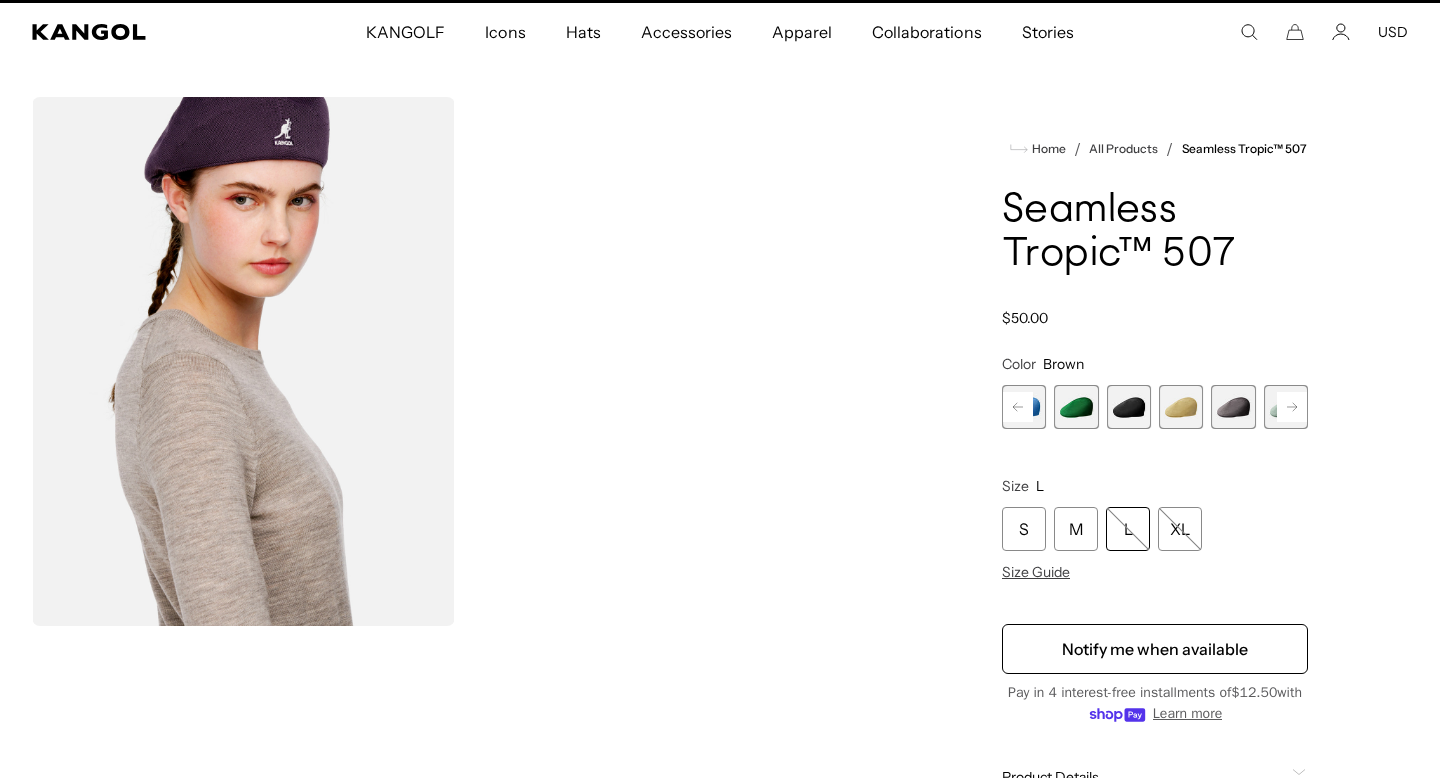 click 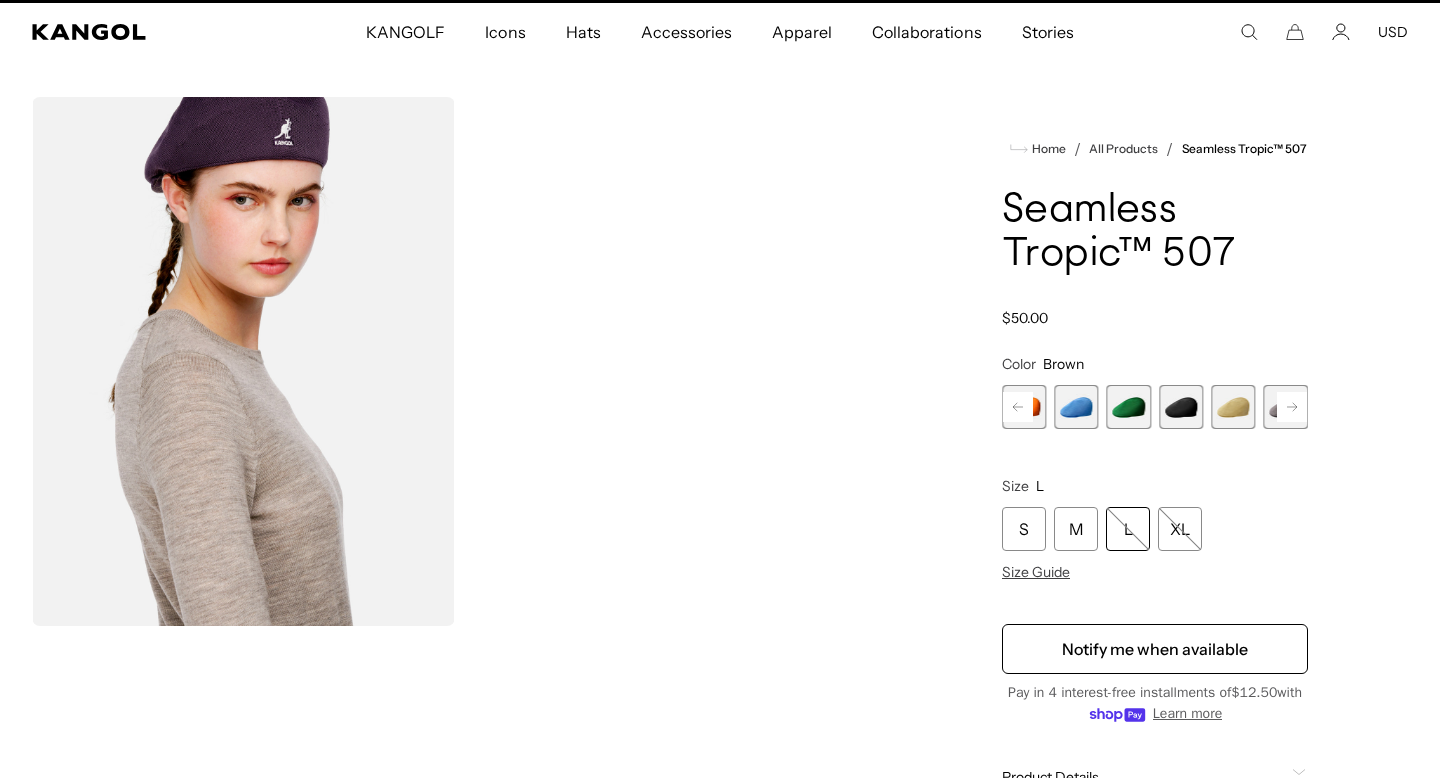 click 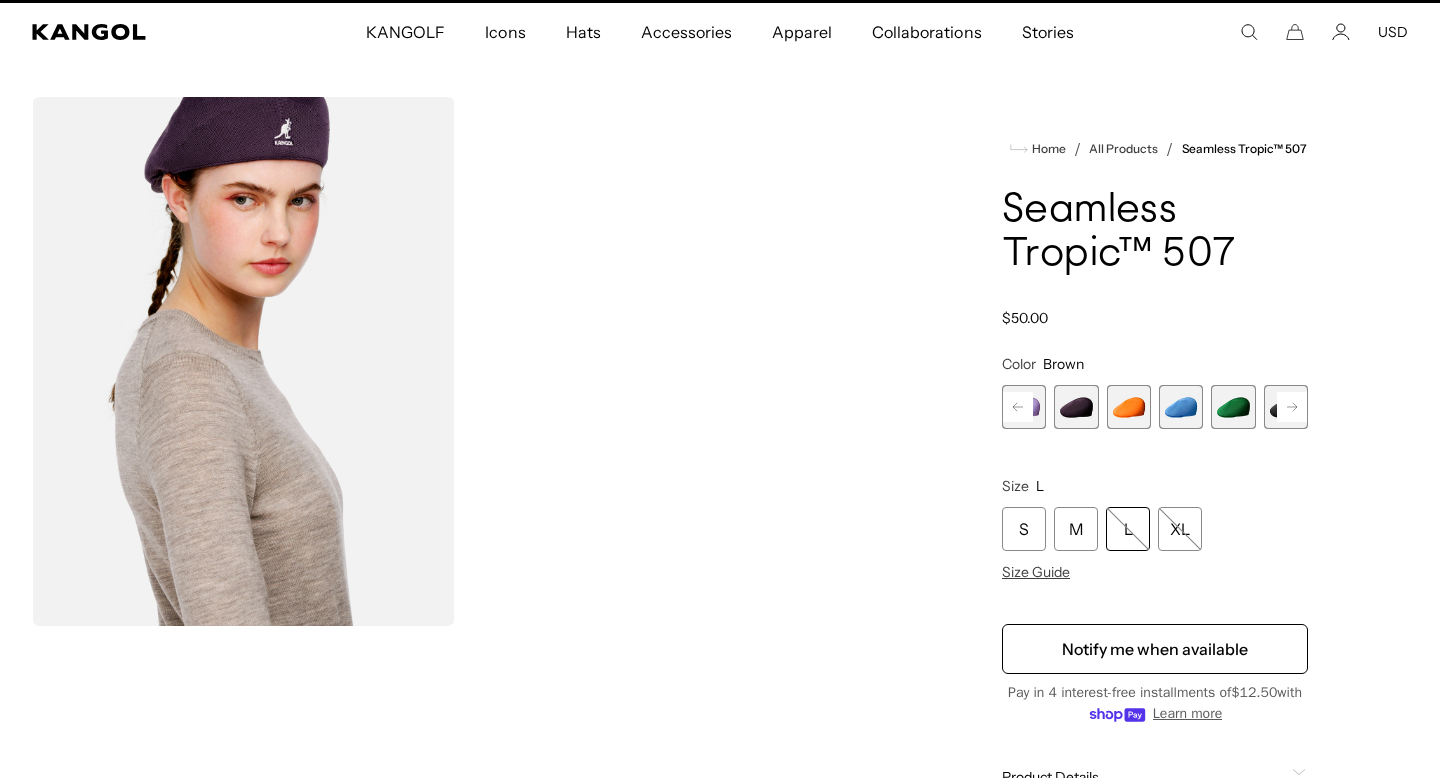 click 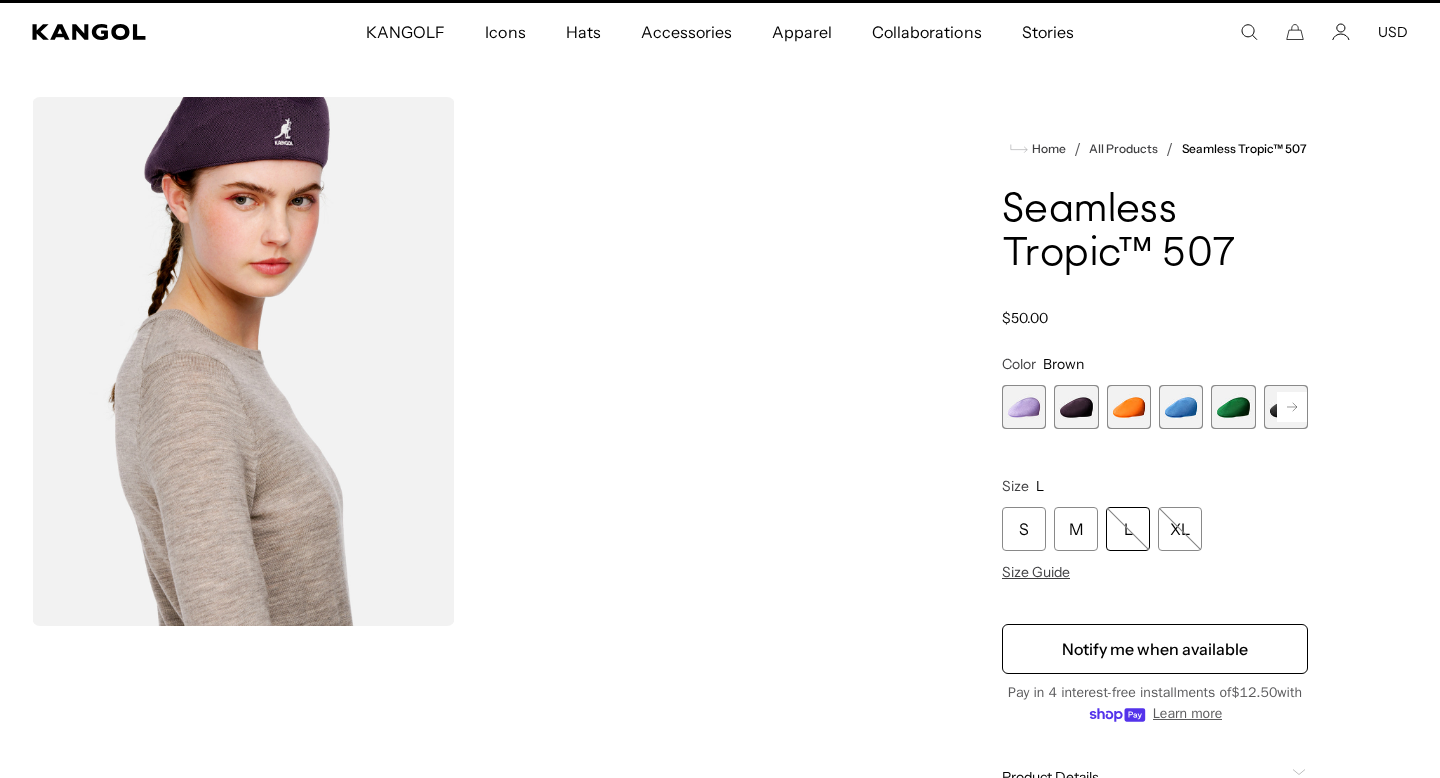 click at bounding box center [1024, 407] 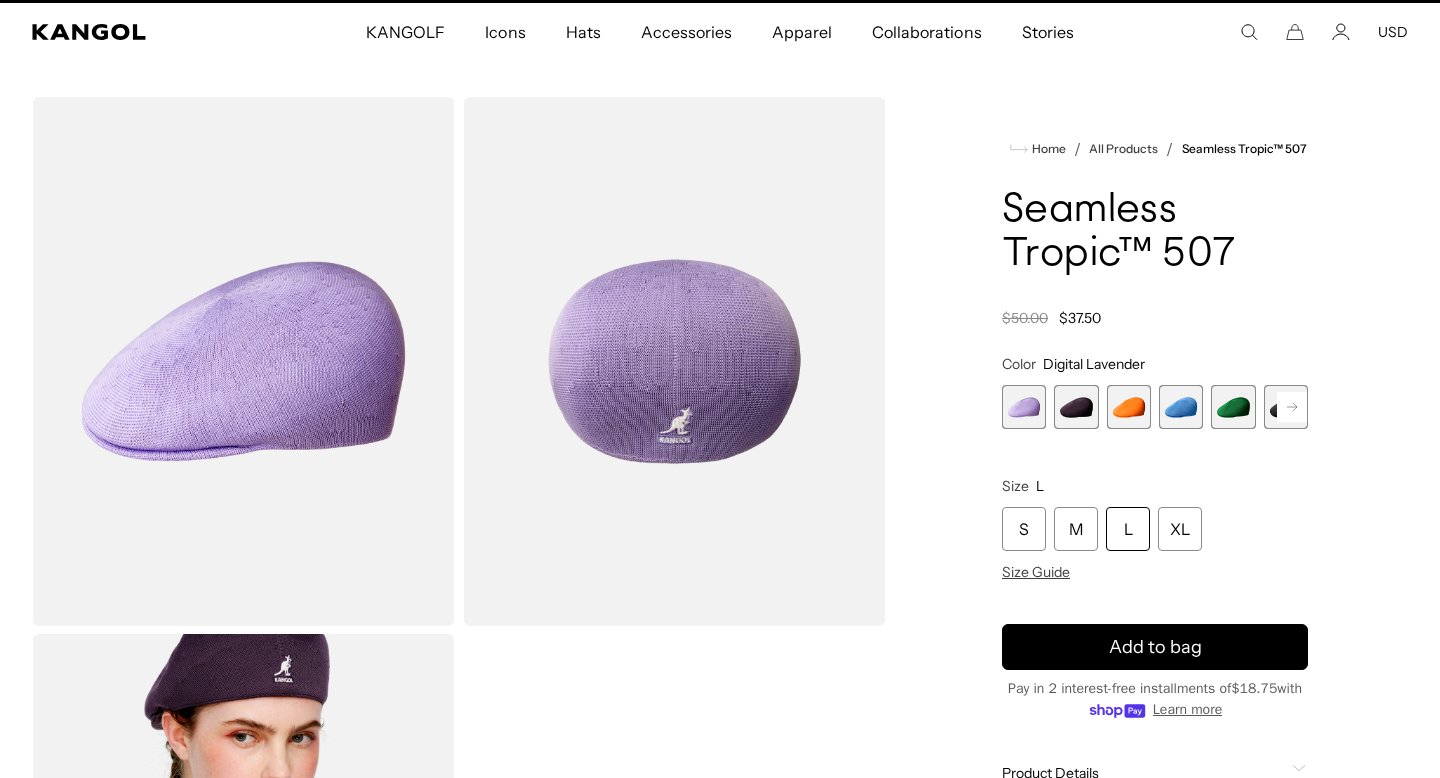 click at bounding box center [1076, 407] 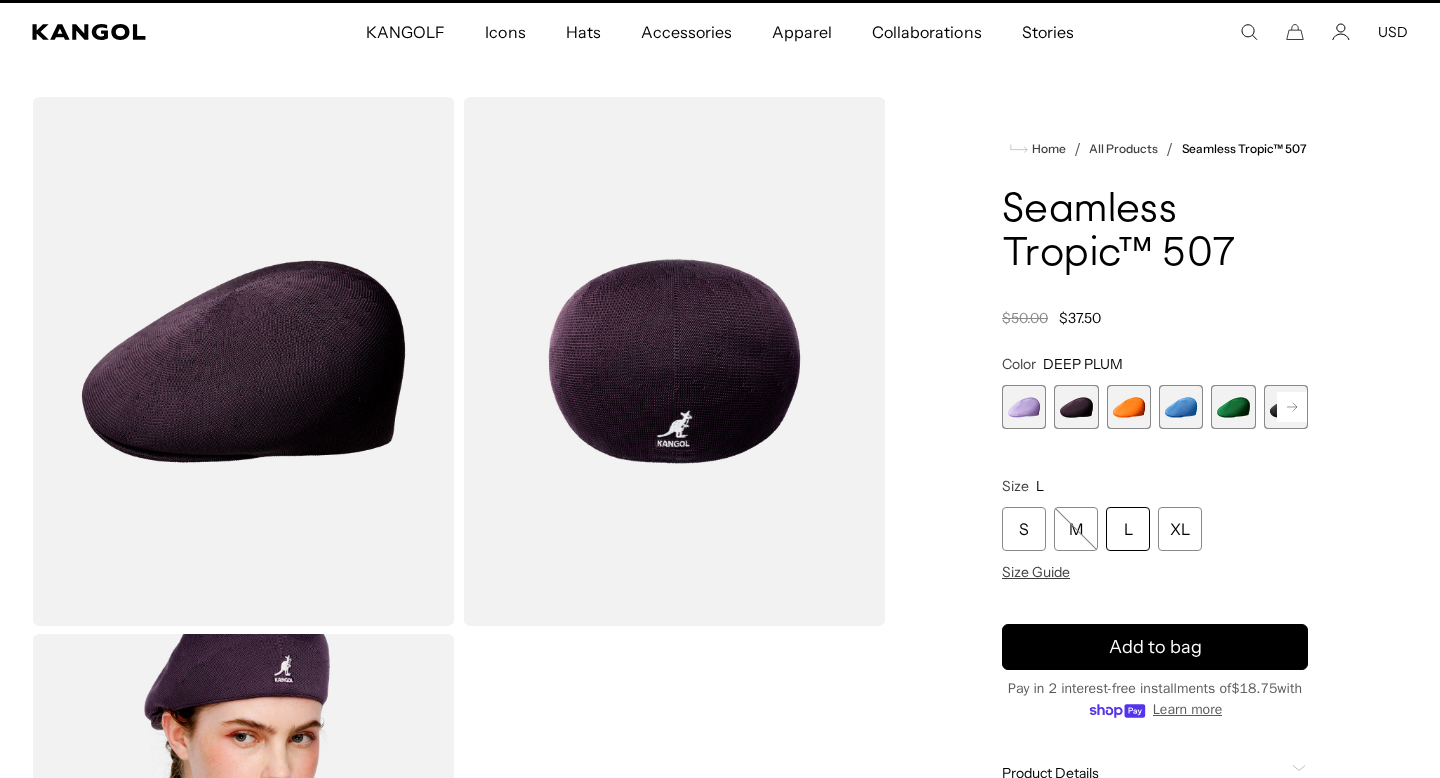 click at bounding box center [1024, 407] 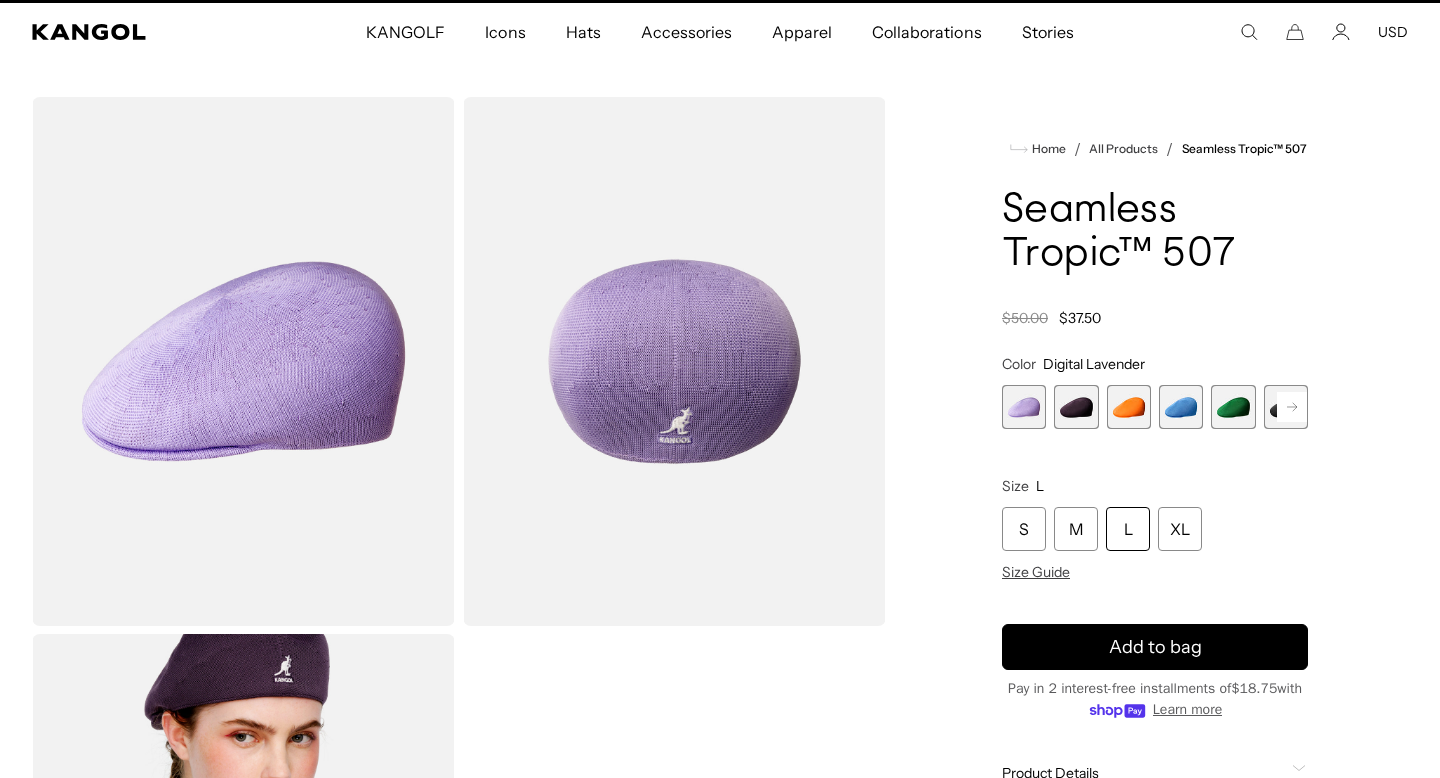 scroll, scrollTop: 0, scrollLeft: 412, axis: horizontal 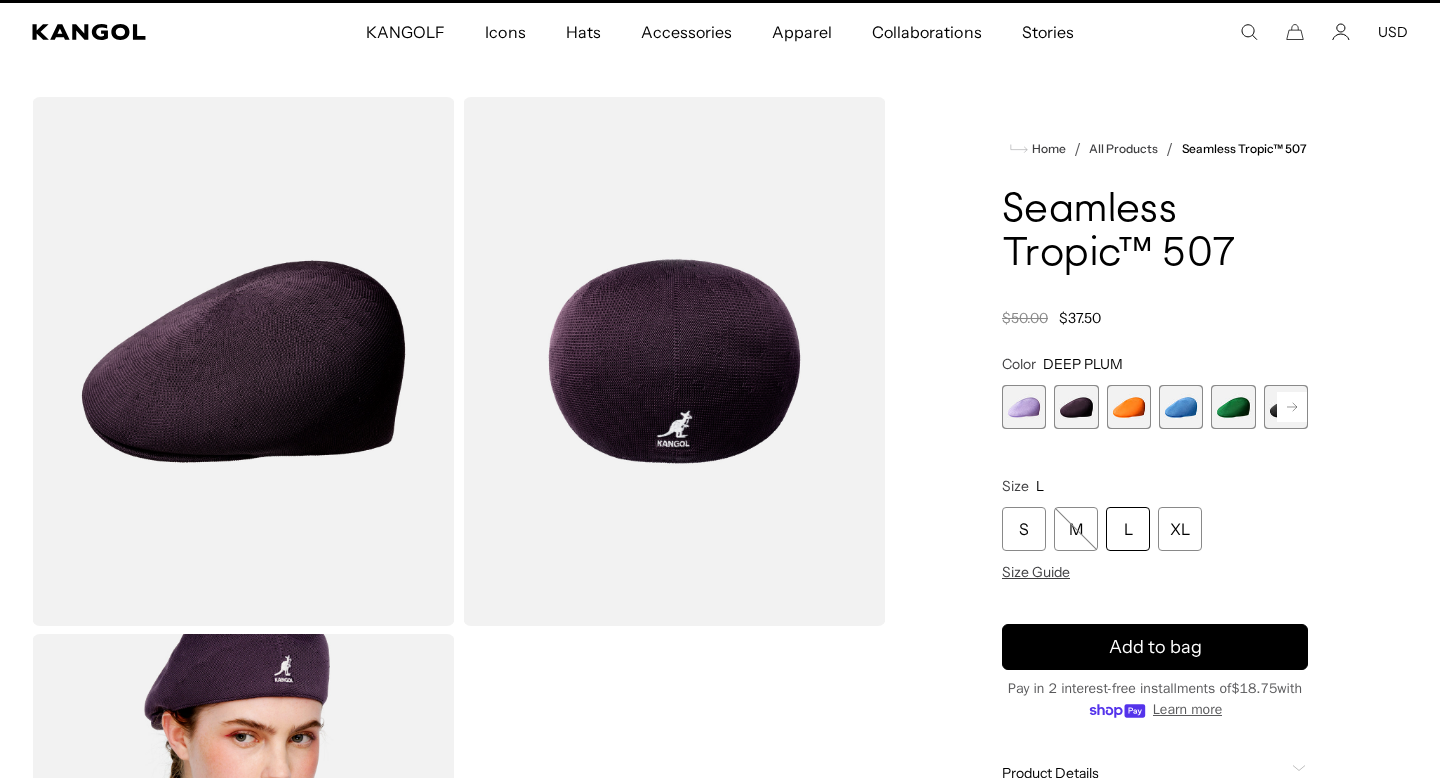 click at bounding box center [1129, 407] 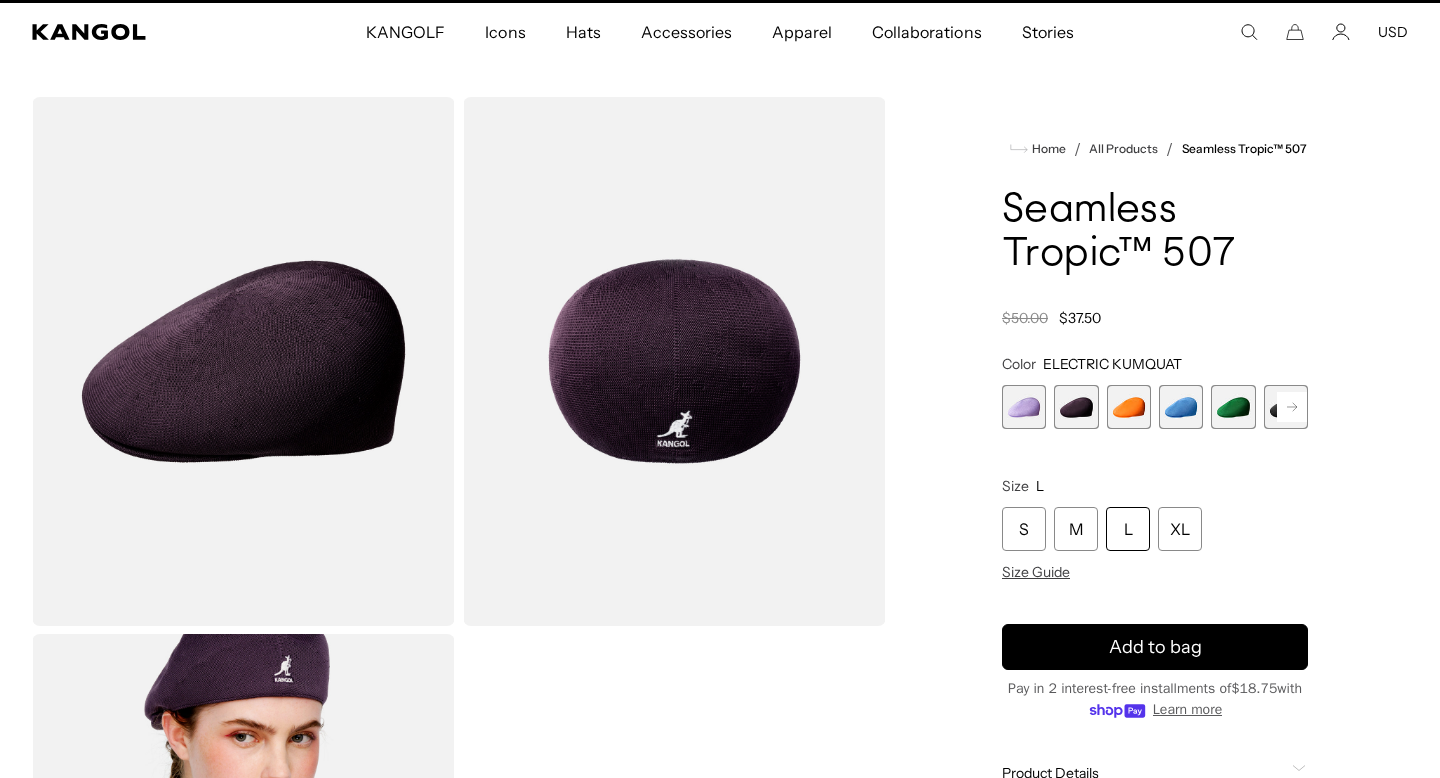 scroll, scrollTop: 0, scrollLeft: 0, axis: both 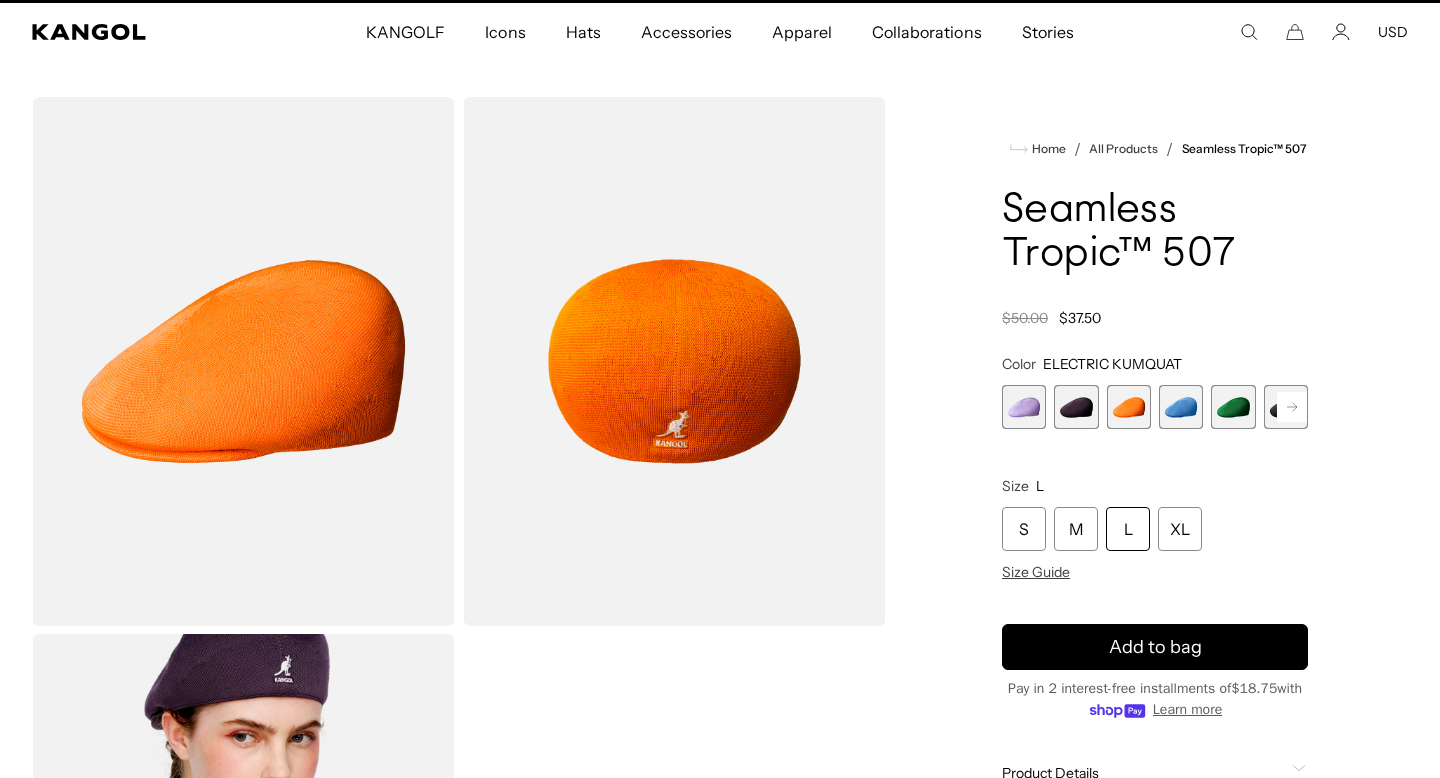 click at bounding box center (1181, 407) 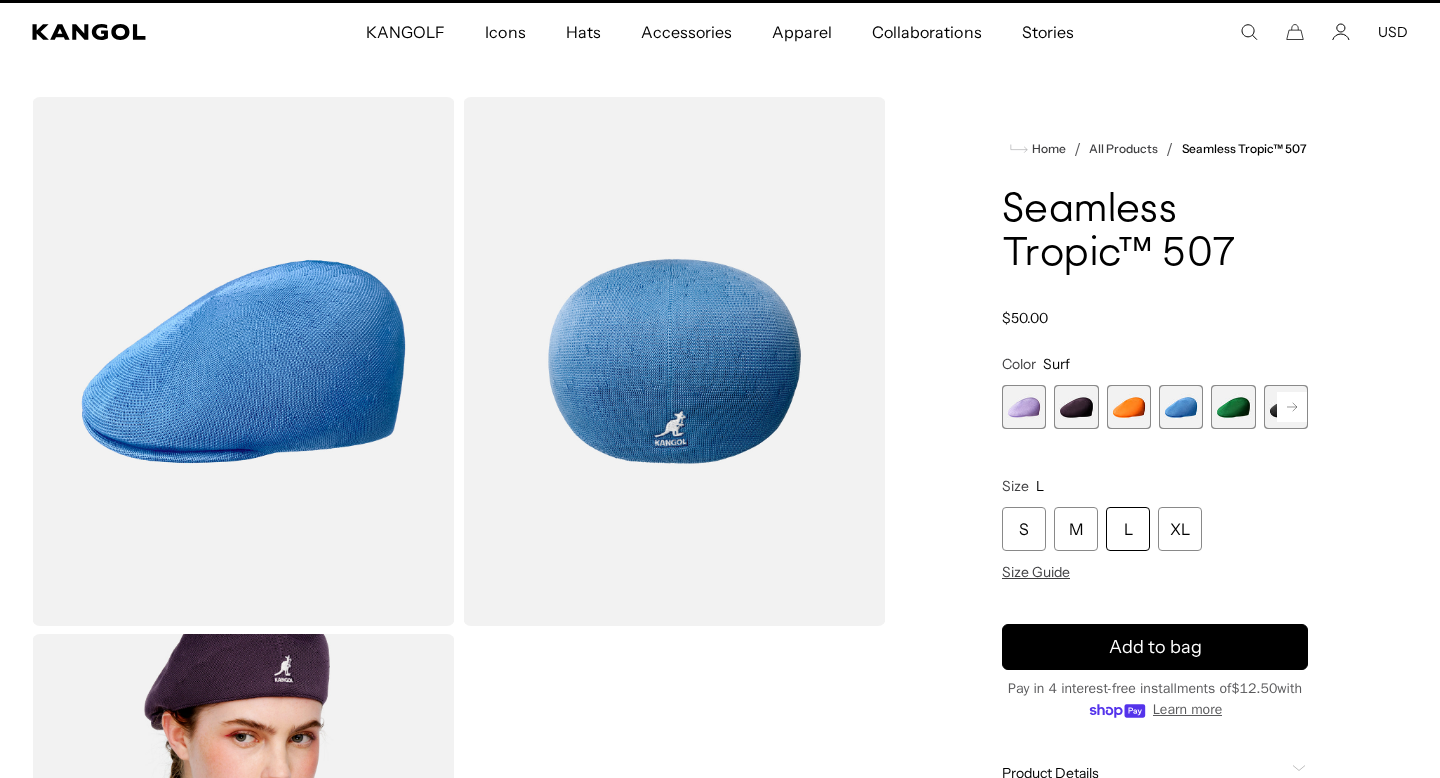 click at bounding box center [1076, 407] 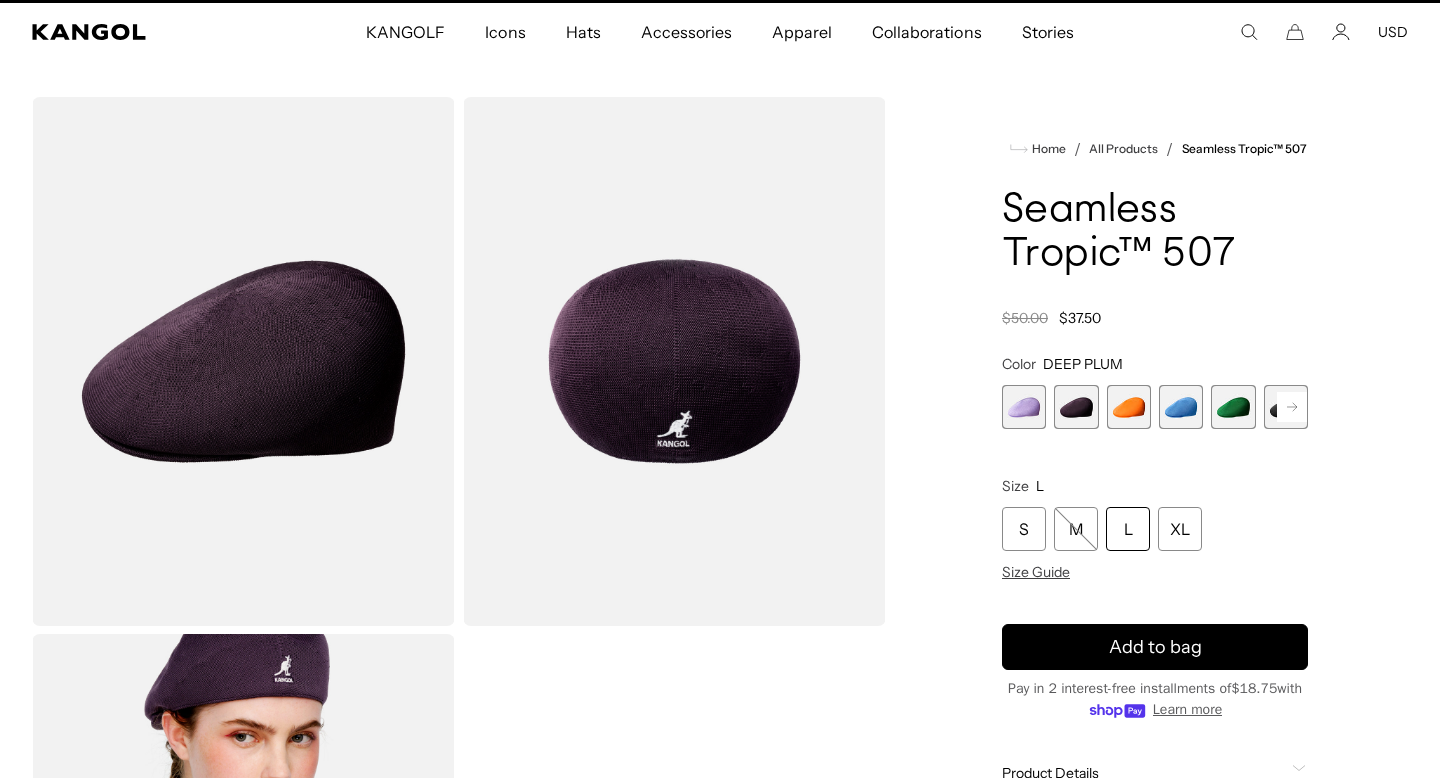 scroll, scrollTop: 0, scrollLeft: 412, axis: horizontal 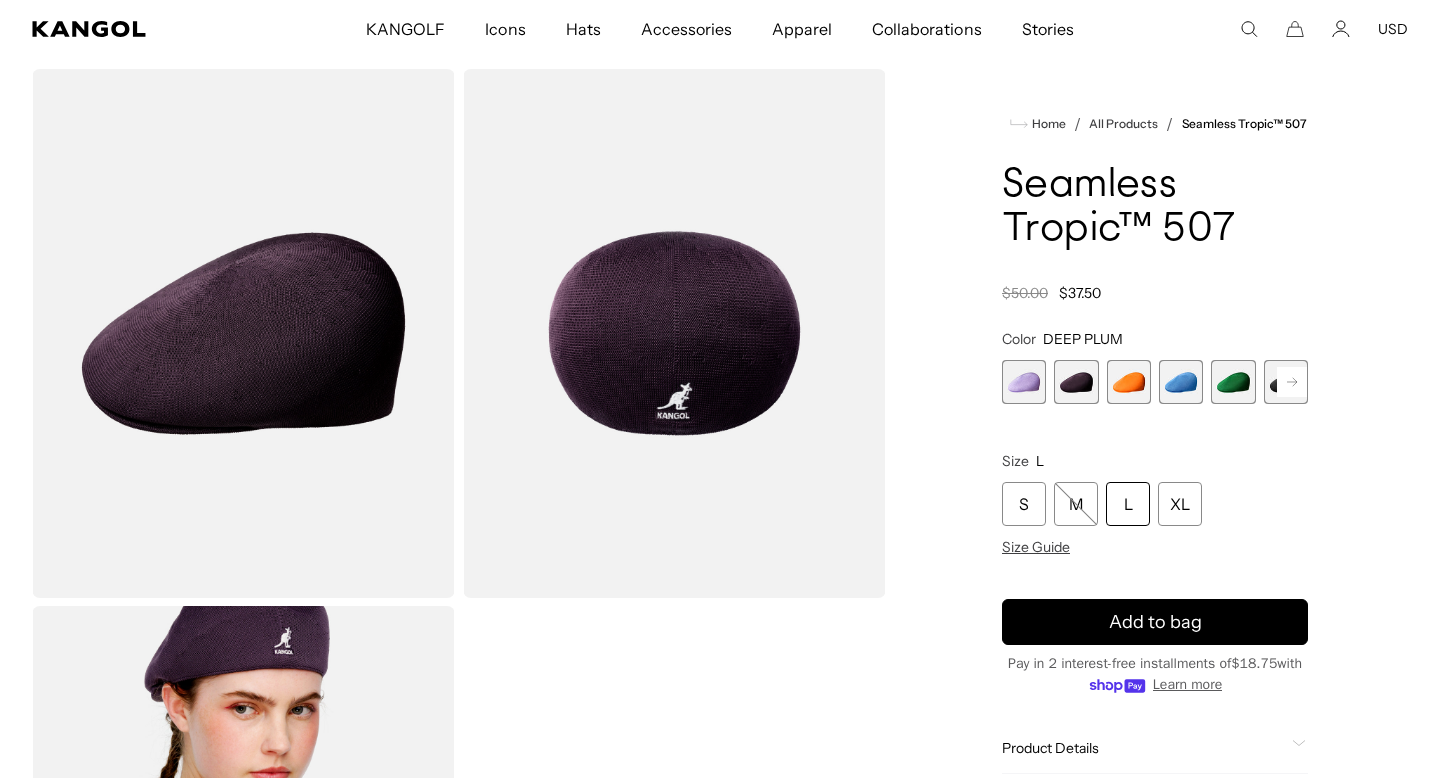 click 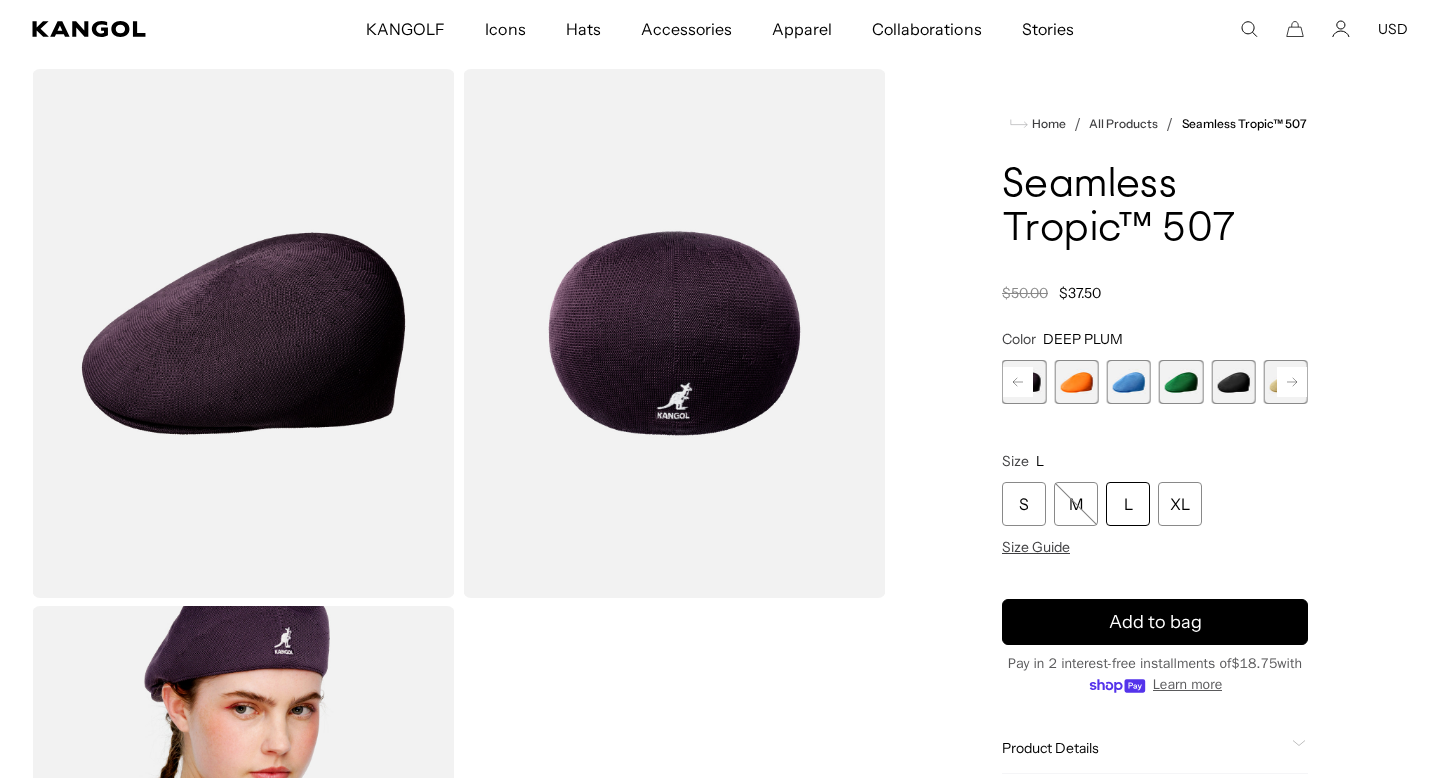 click at bounding box center (1233, 382) 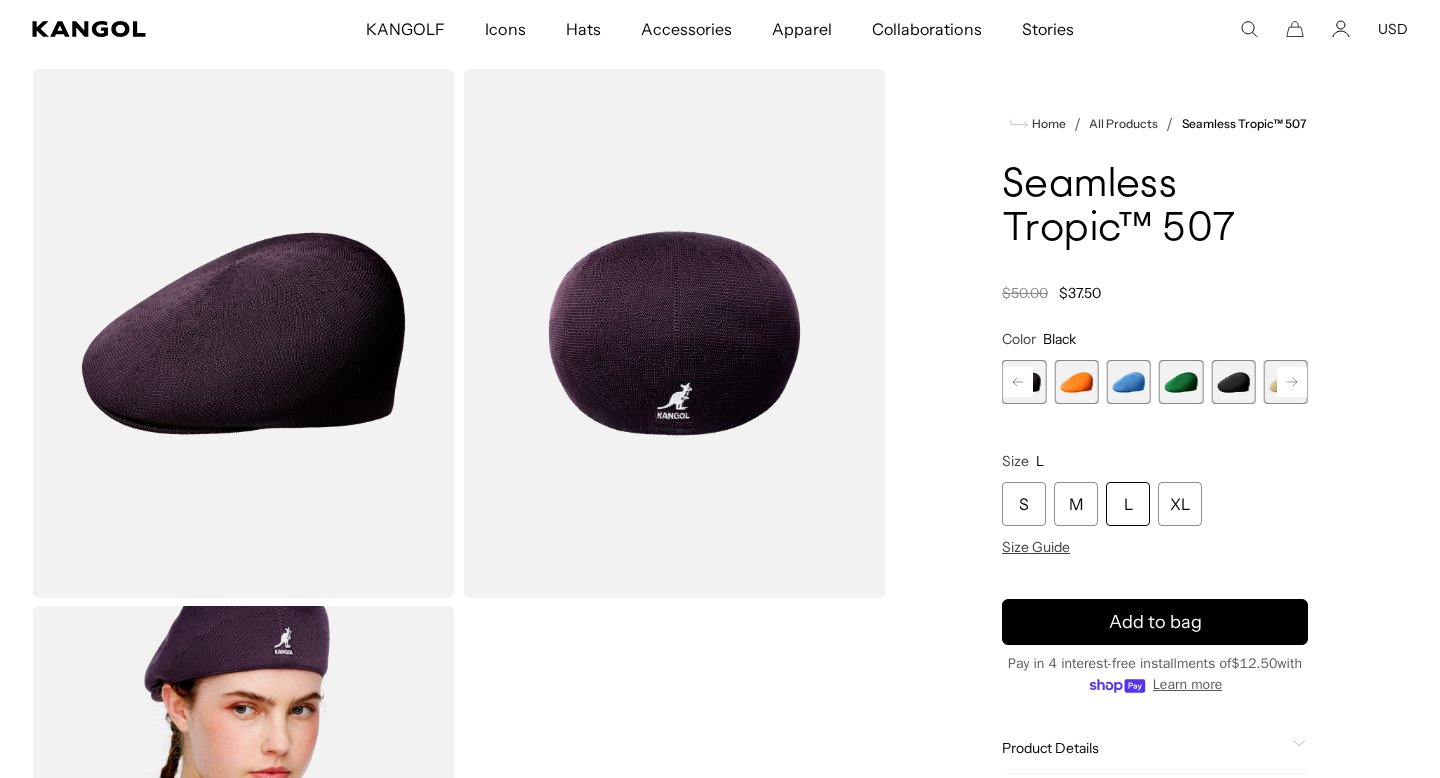 scroll, scrollTop: 0, scrollLeft: 0, axis: both 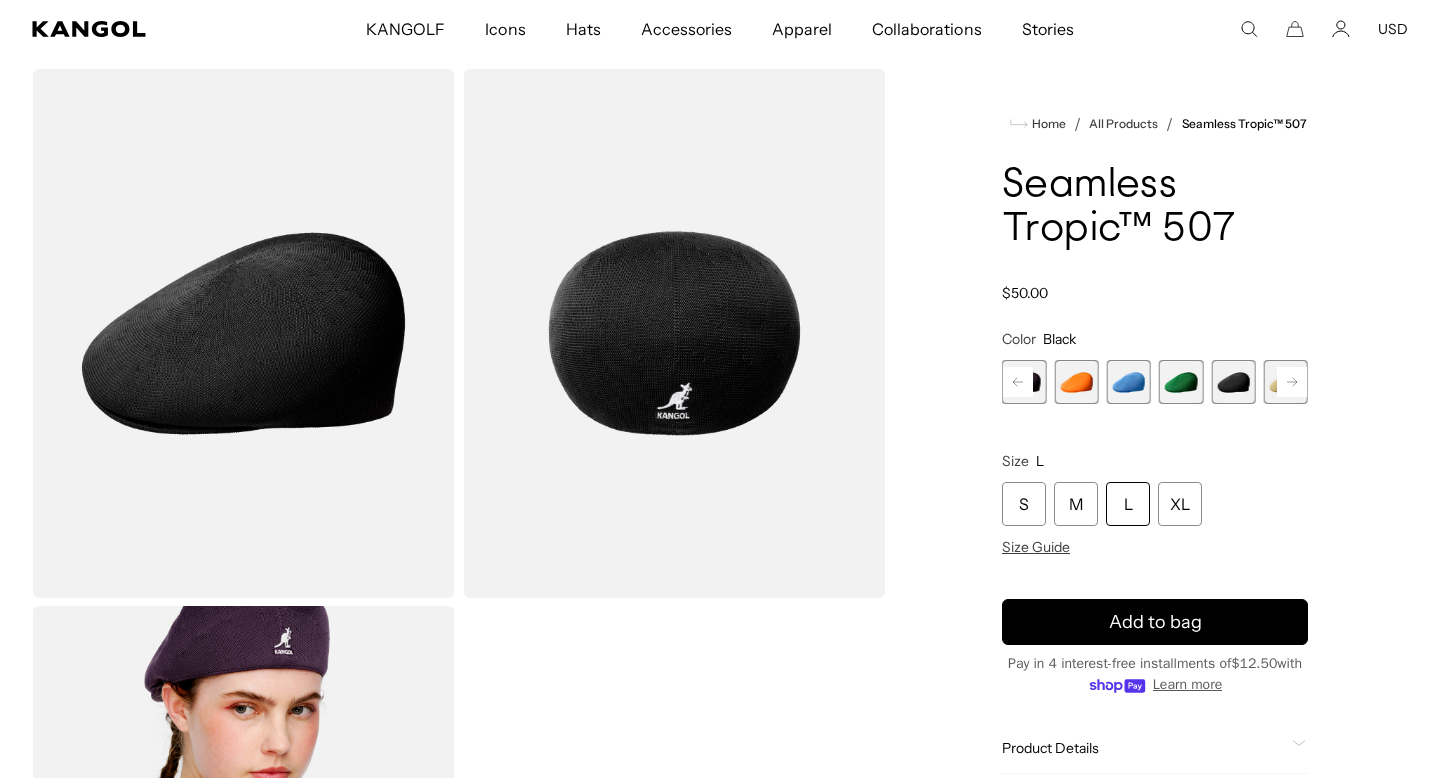 click 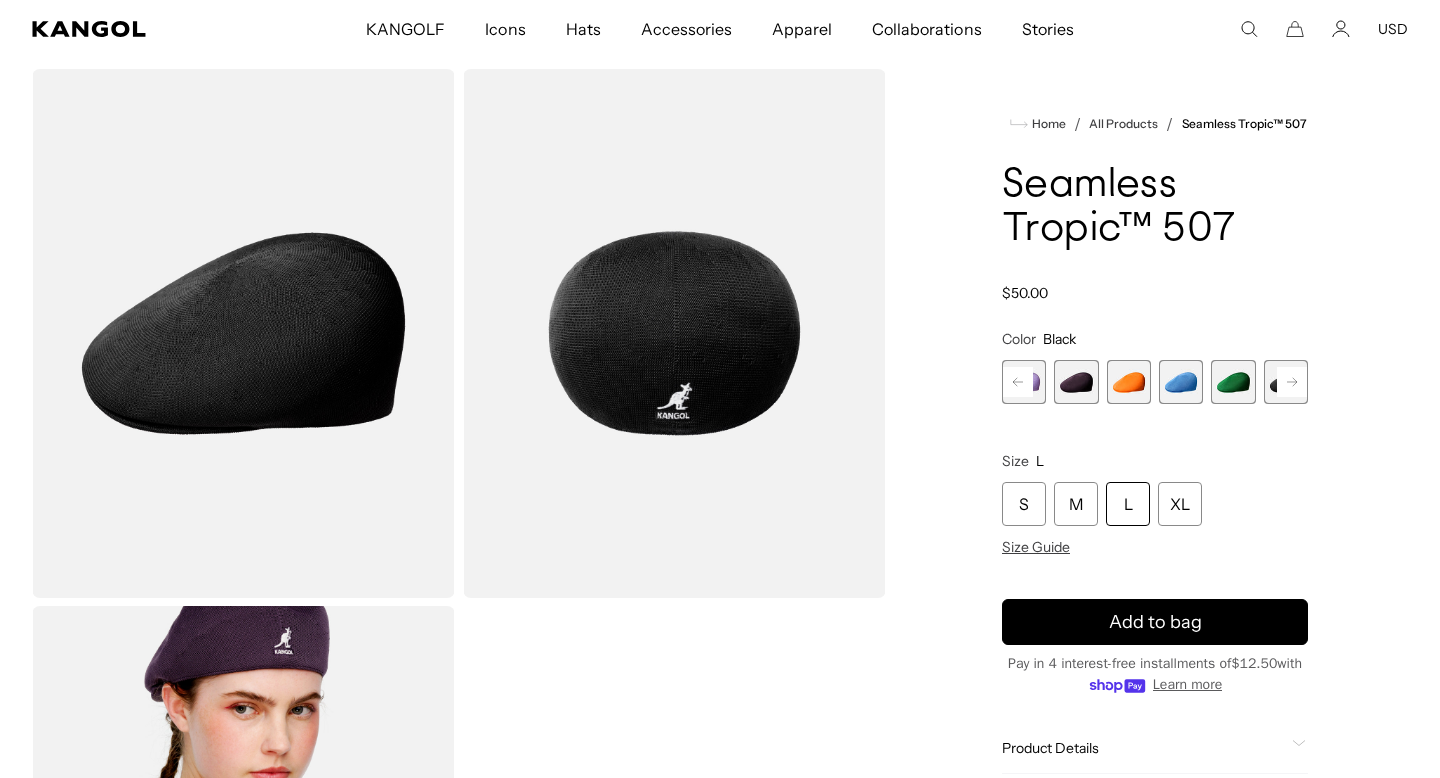 scroll, scrollTop: 0, scrollLeft: 412, axis: horizontal 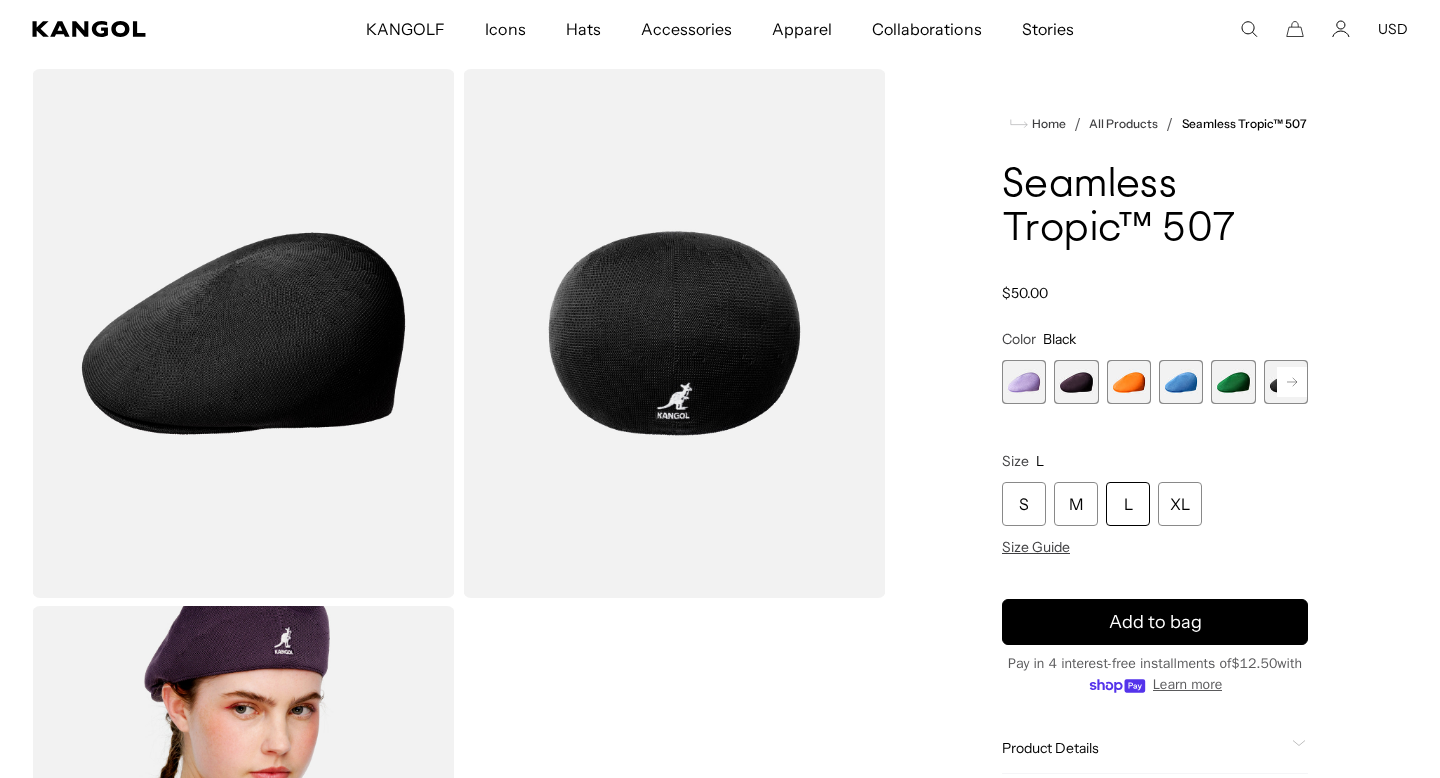 click at bounding box center [1076, 382] 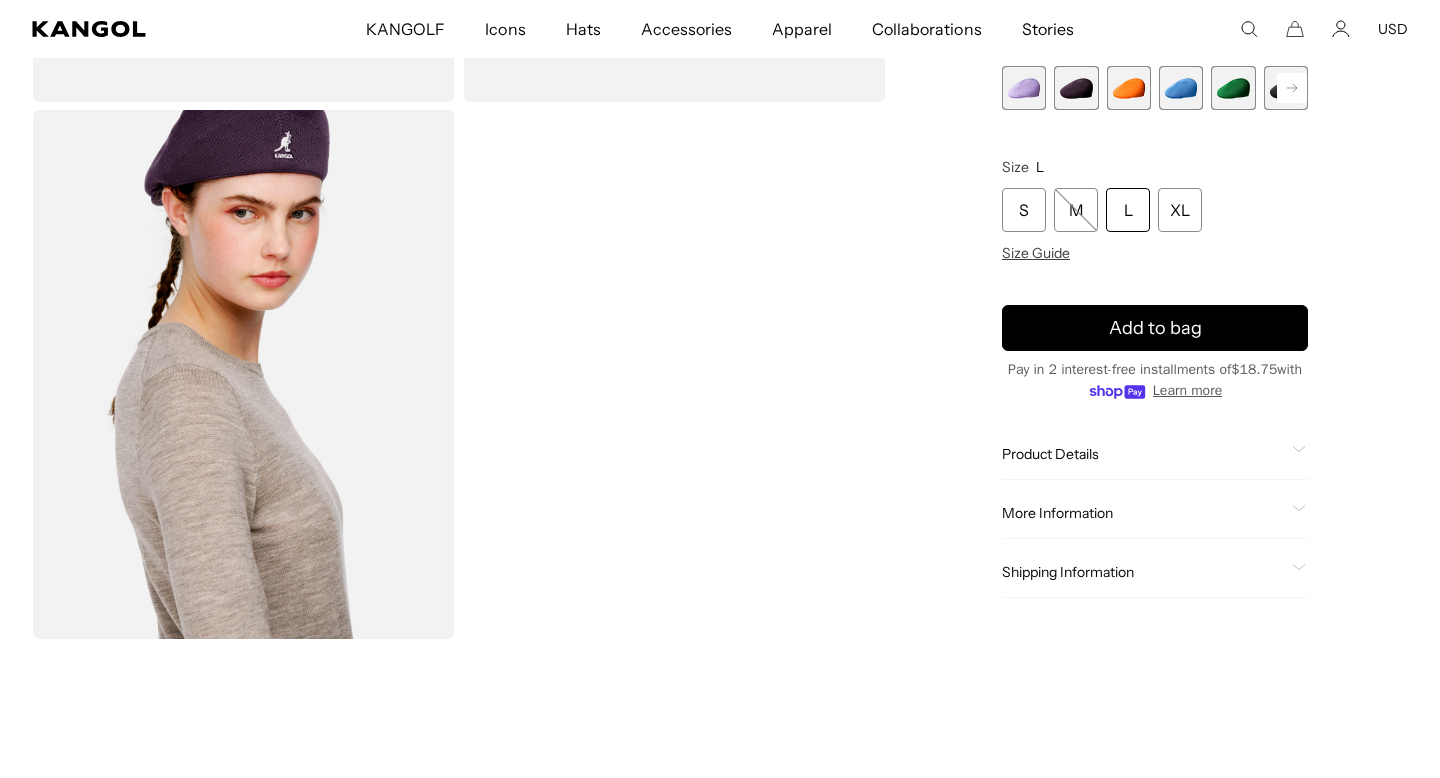 scroll, scrollTop: 683, scrollLeft: 0, axis: vertical 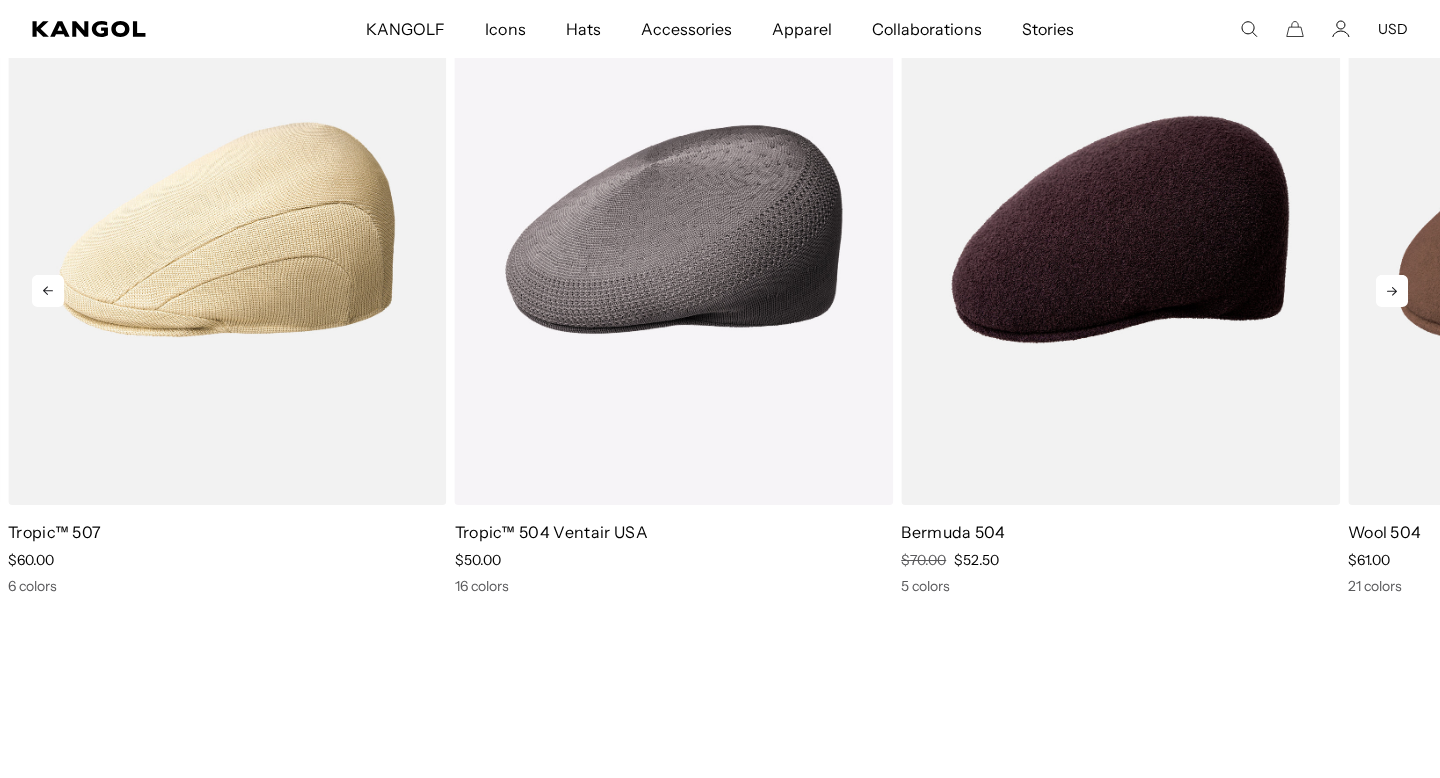 click 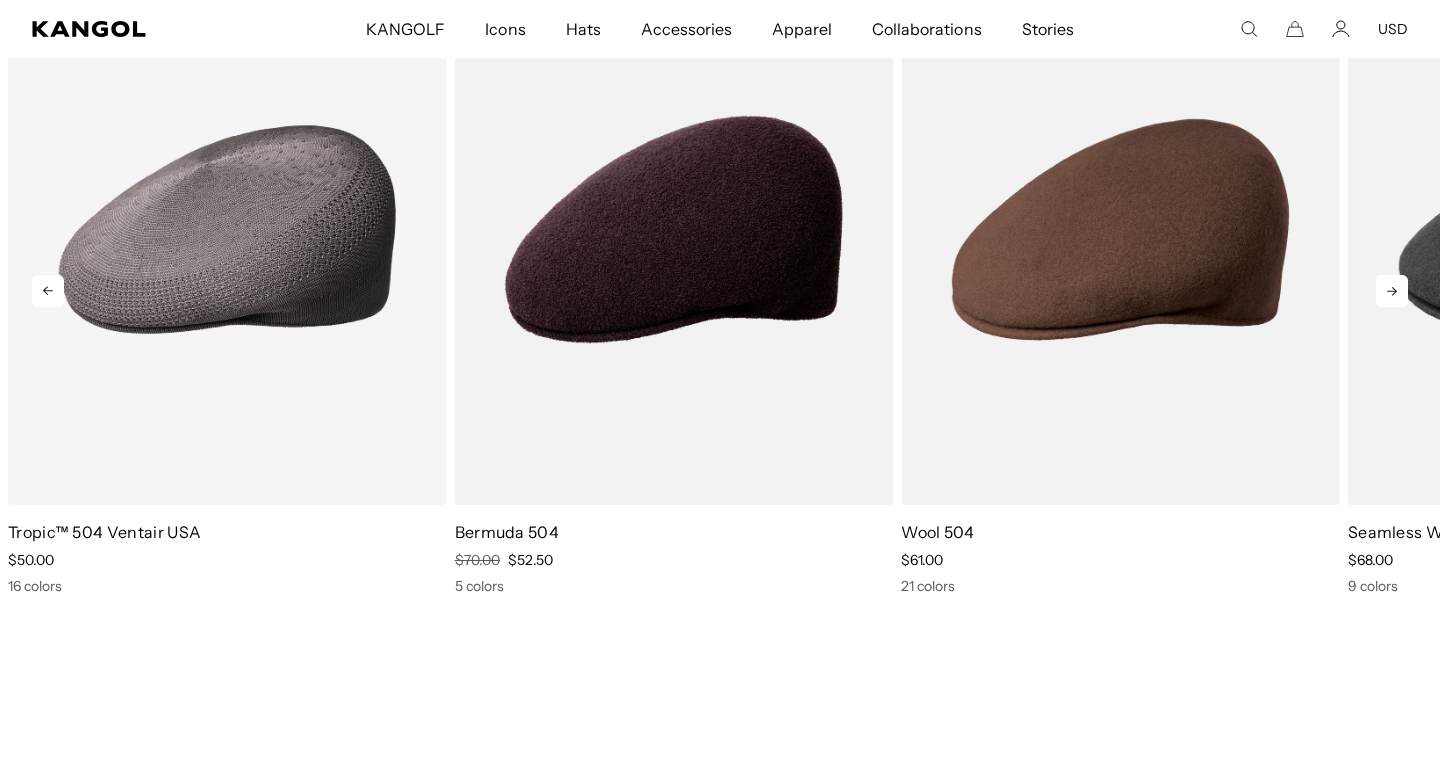 scroll, scrollTop: 0, scrollLeft: 412, axis: horizontal 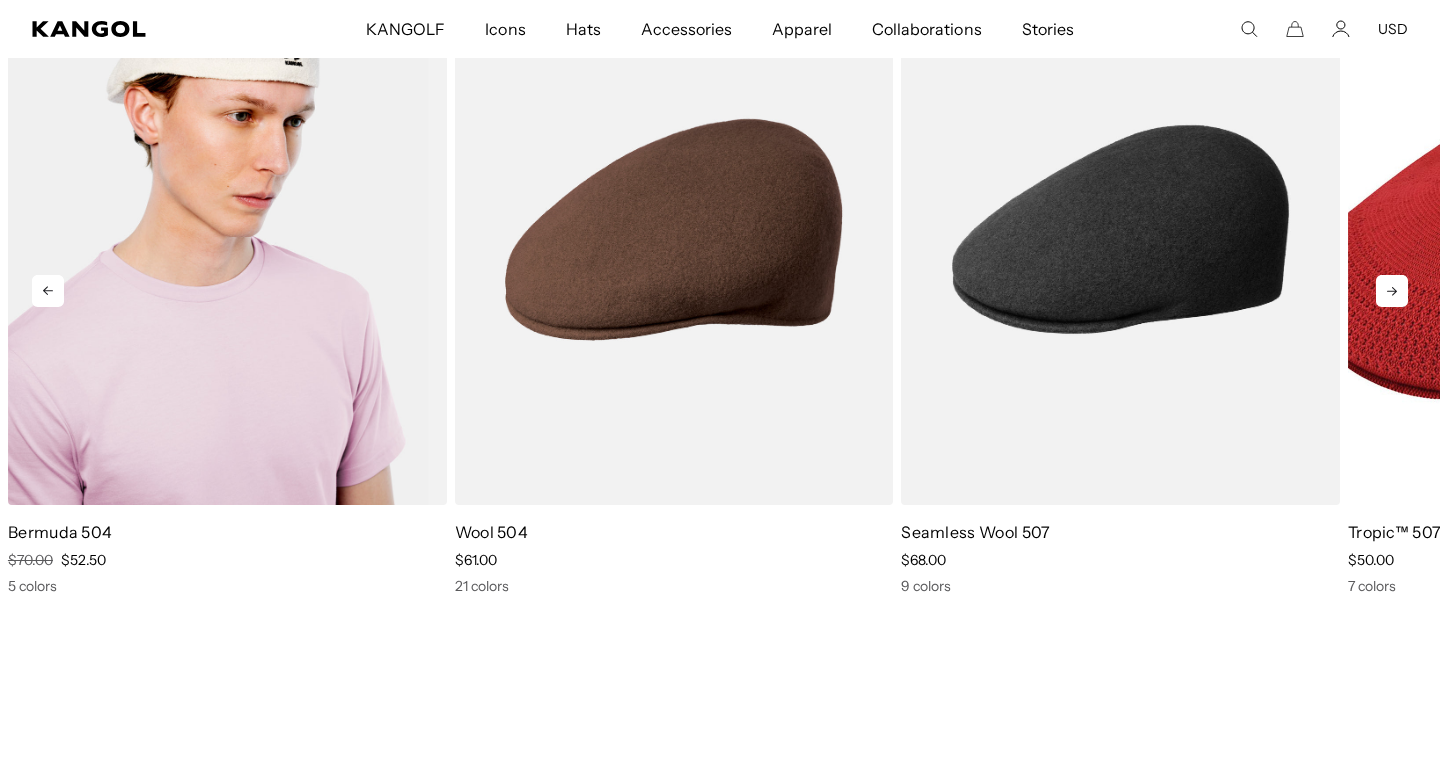click at bounding box center [227, 229] 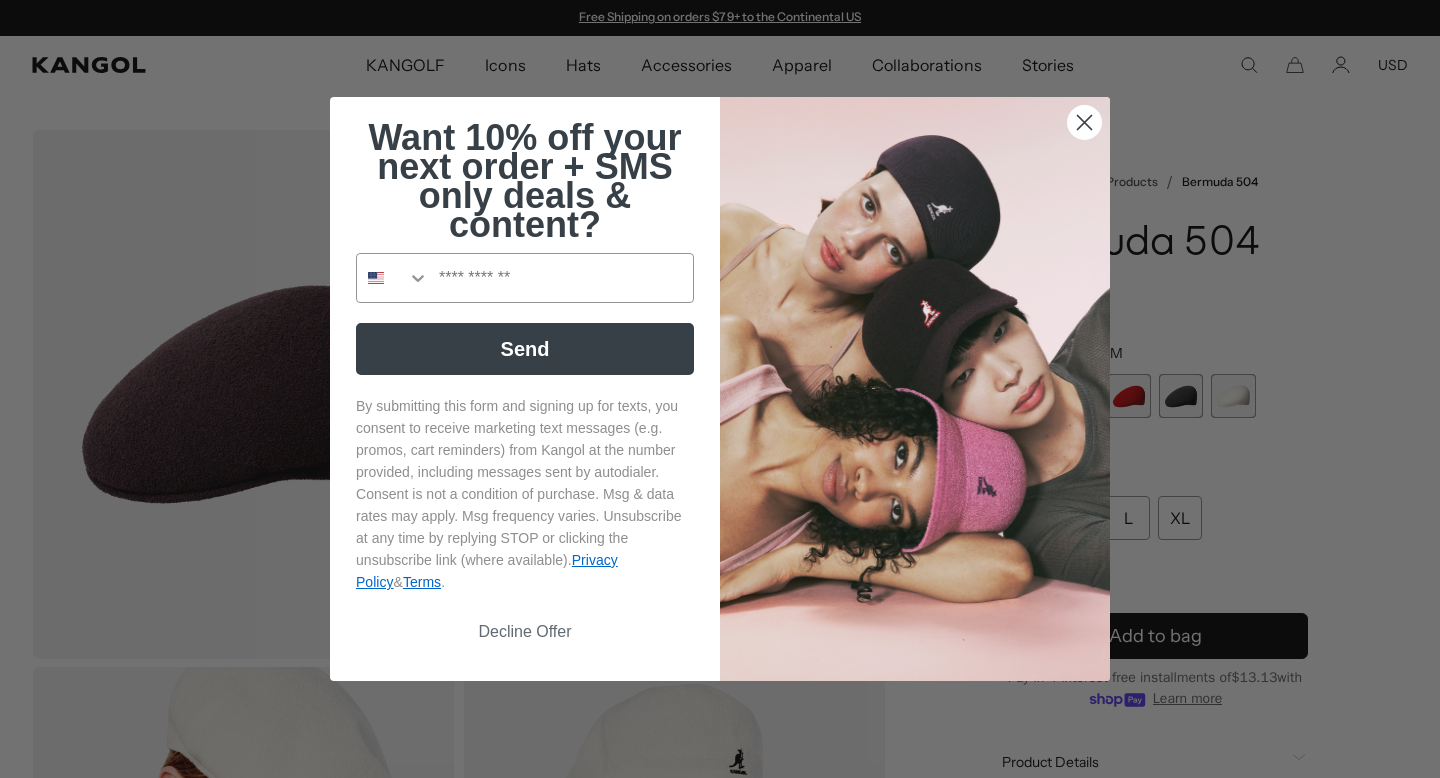 scroll, scrollTop: 0, scrollLeft: 0, axis: both 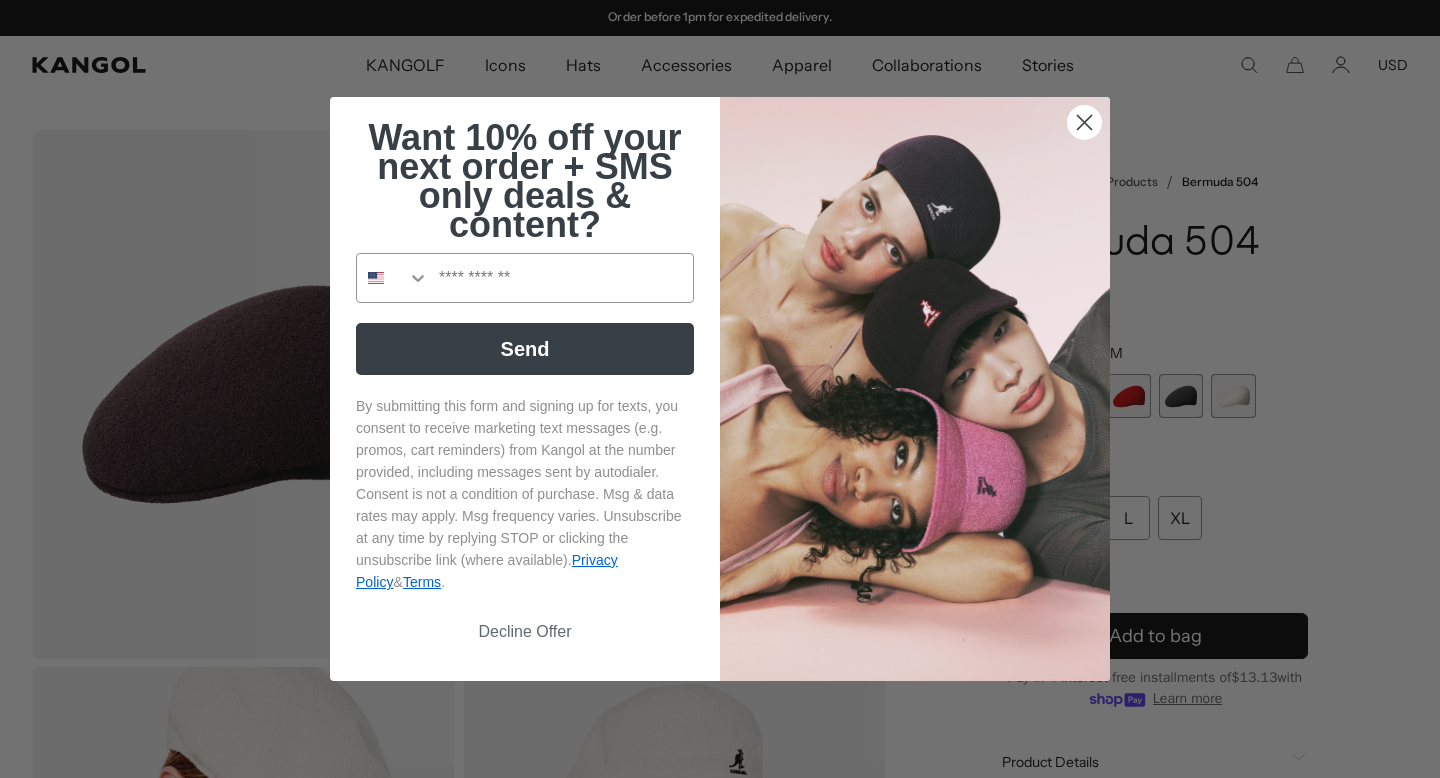 click 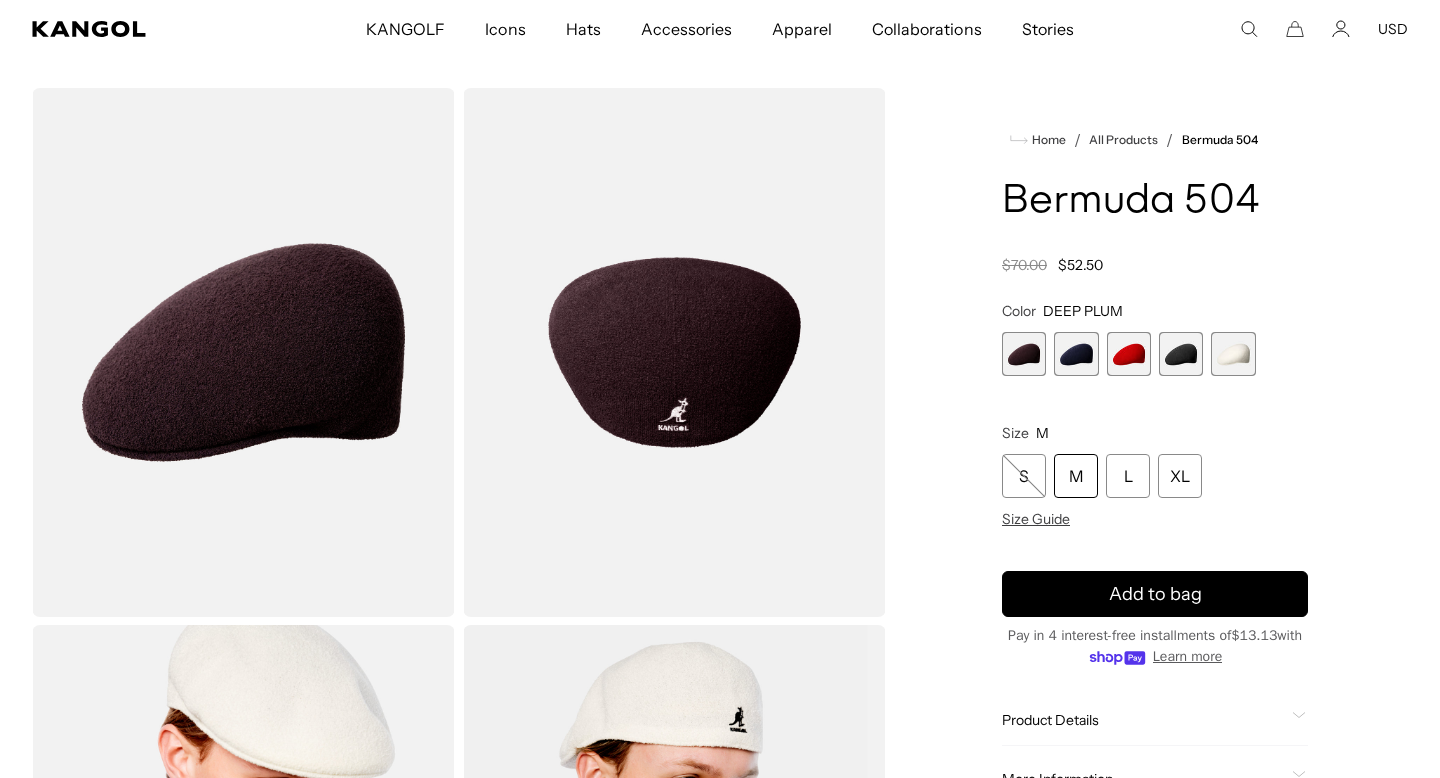 scroll, scrollTop: 71, scrollLeft: 0, axis: vertical 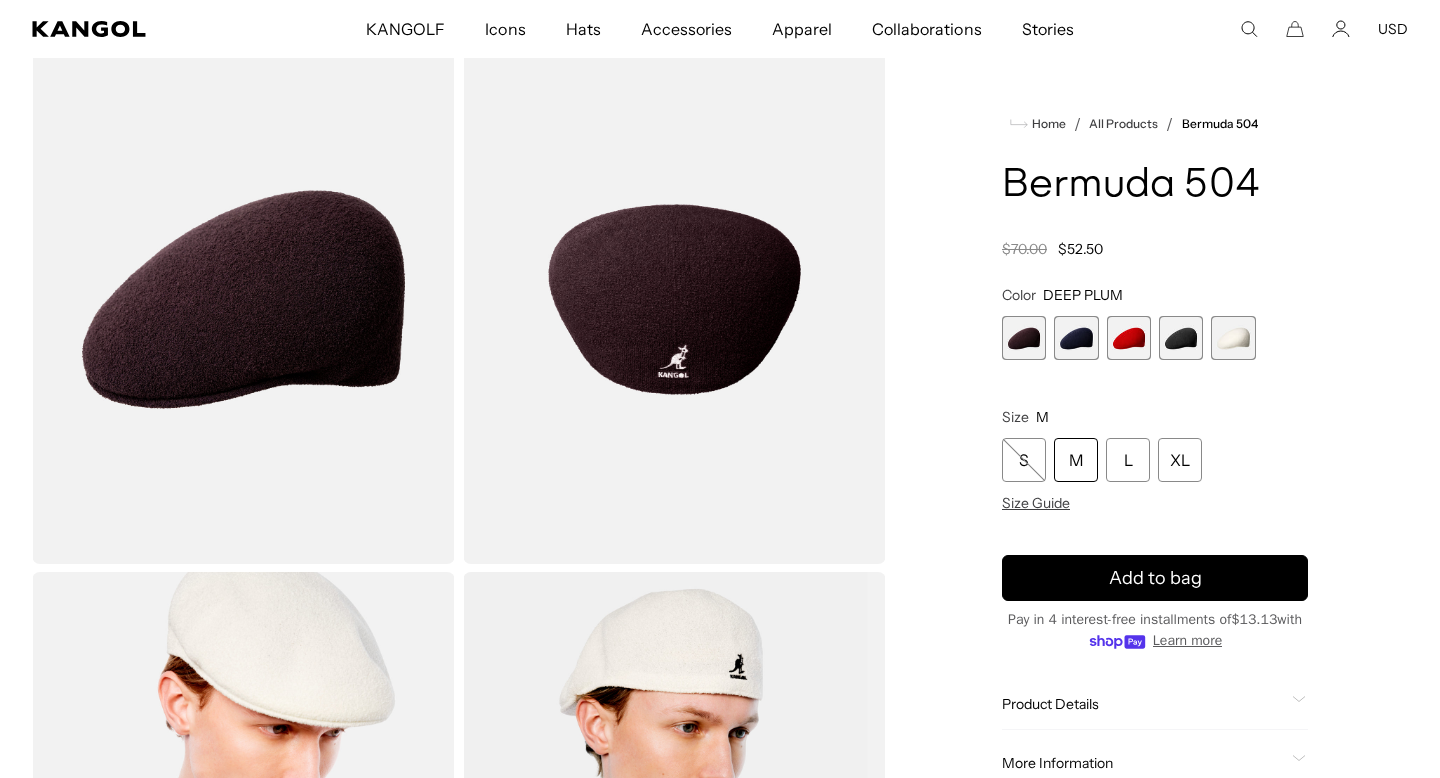 click at bounding box center [1024, 338] 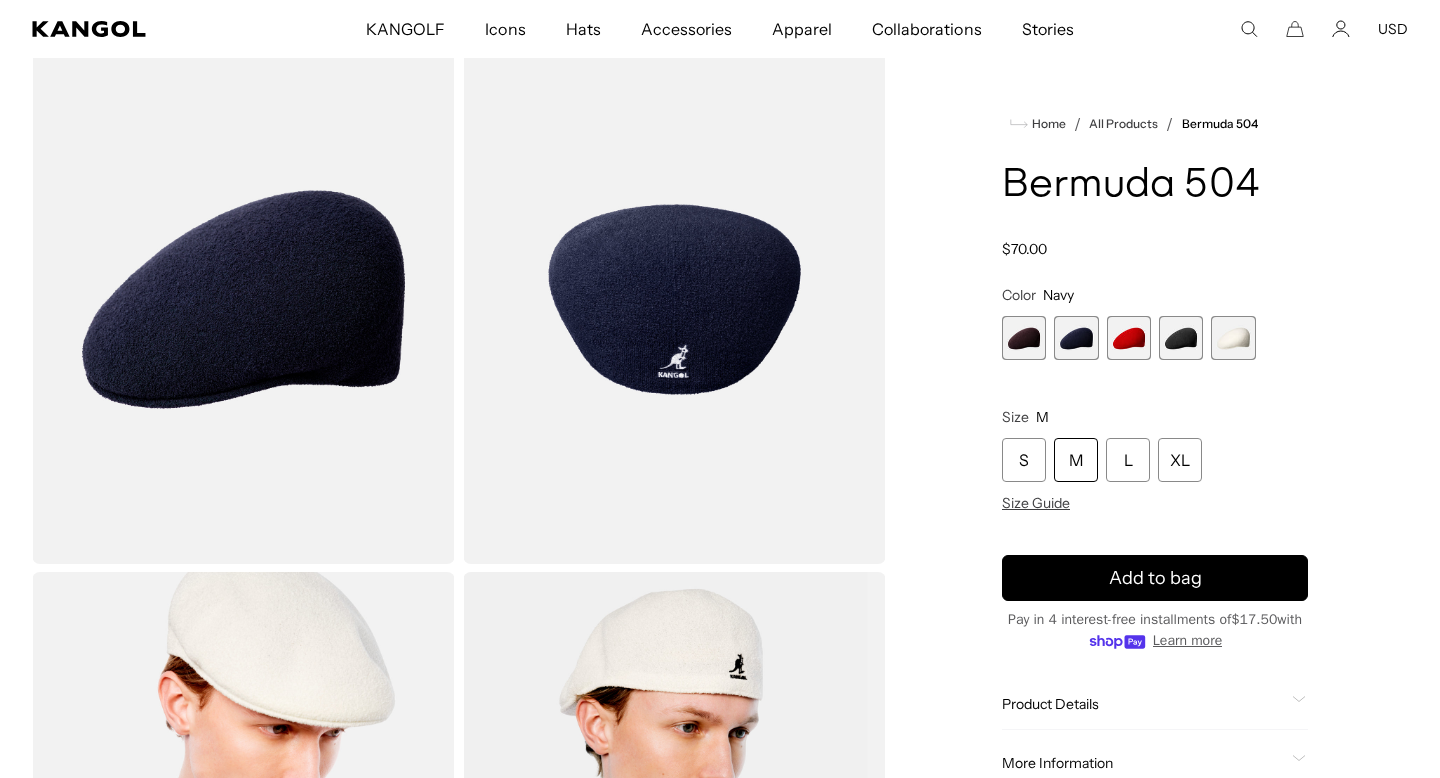 scroll, scrollTop: 0, scrollLeft: 412, axis: horizontal 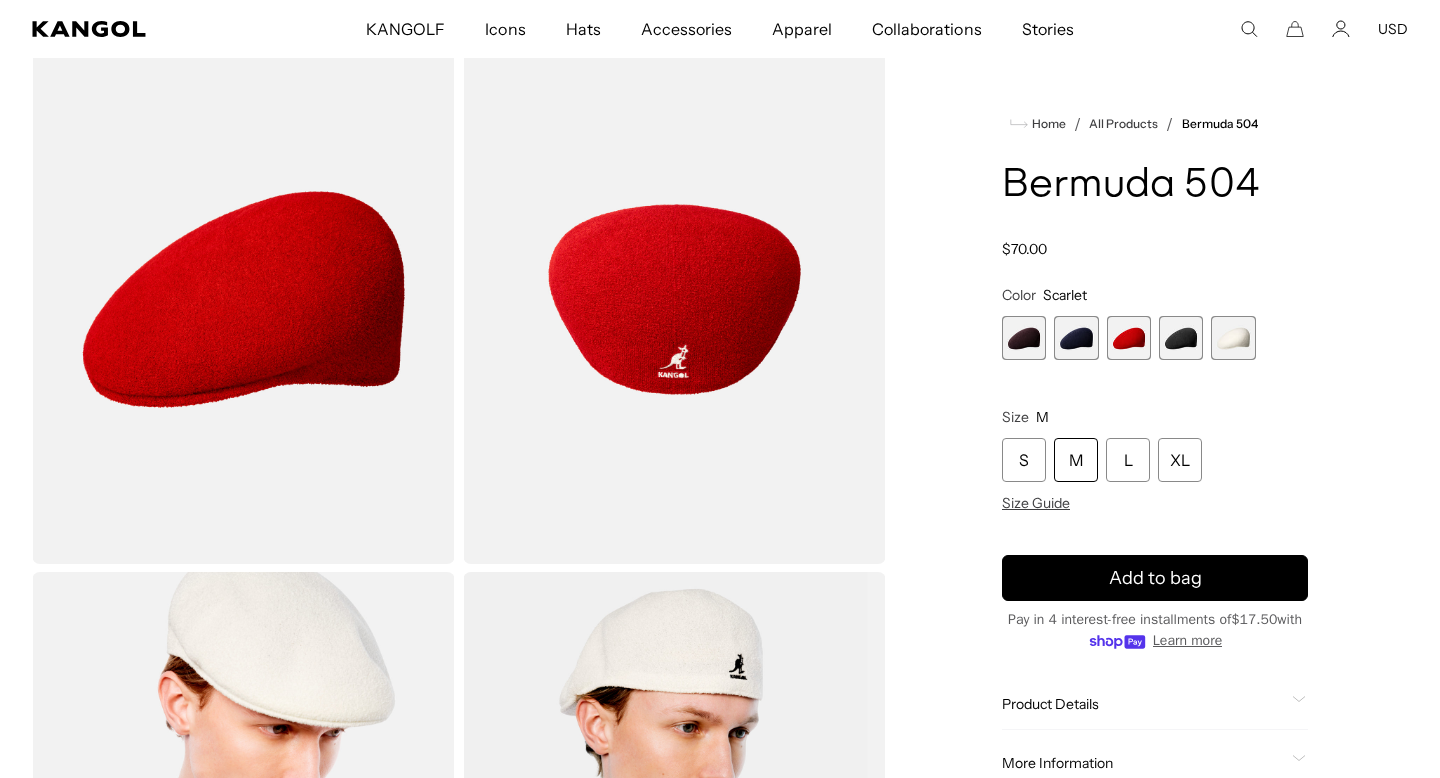 click on "DEEP PLUM
Variant sold out or unavailable
Navy
Variant sold out or unavailable
Scarlet
Variant sold out or unavailable
Black
Variant sold out or unavailable
White
Variant sold out or unavailable" at bounding box center [1155, 338] 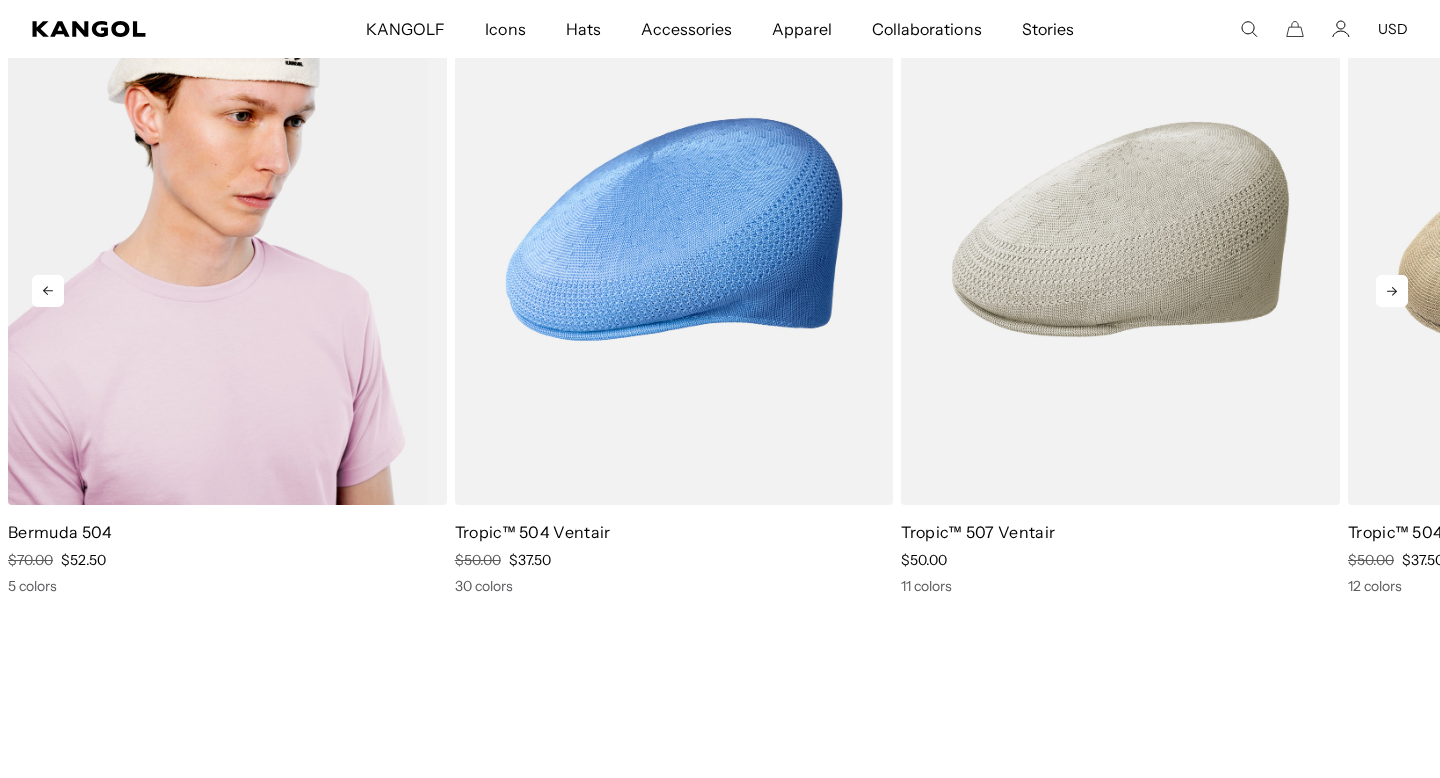 scroll, scrollTop: 0, scrollLeft: 0, axis: both 